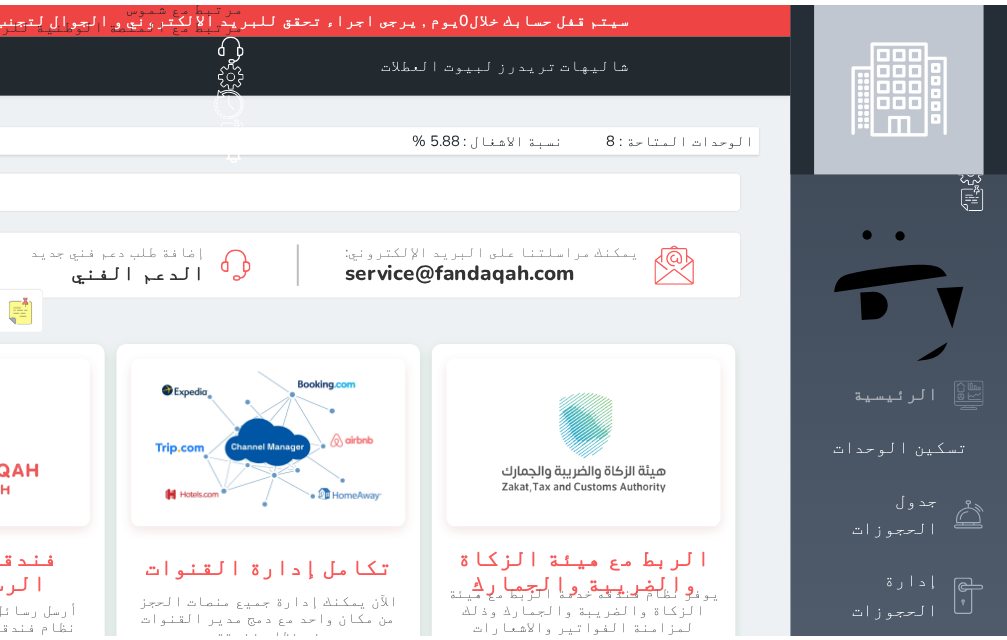 scroll, scrollTop: 0, scrollLeft: 0, axis: both 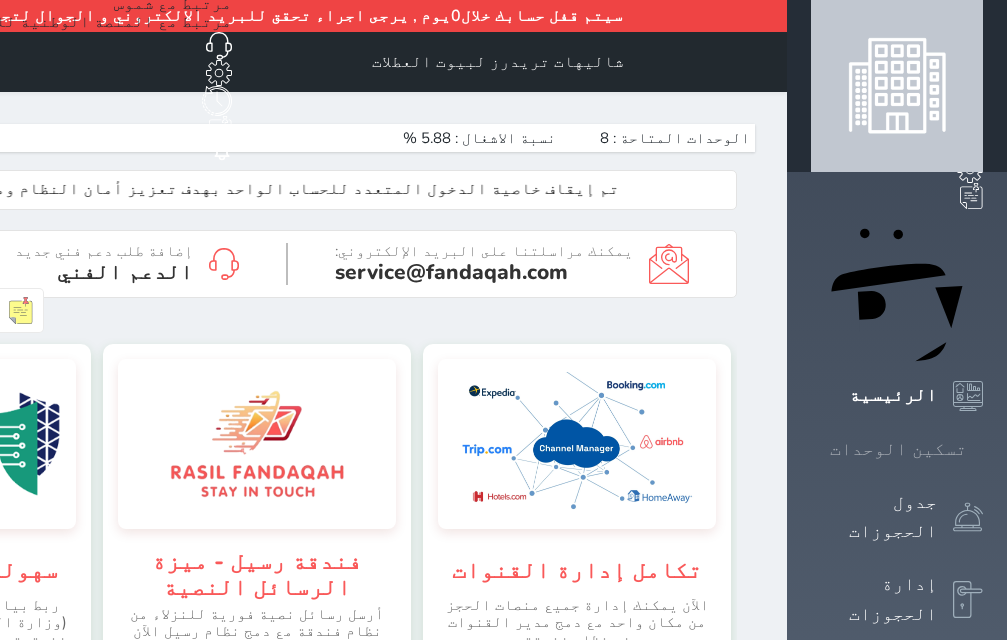 click on "تسكين الوحدات" at bounding box center [897, 449] 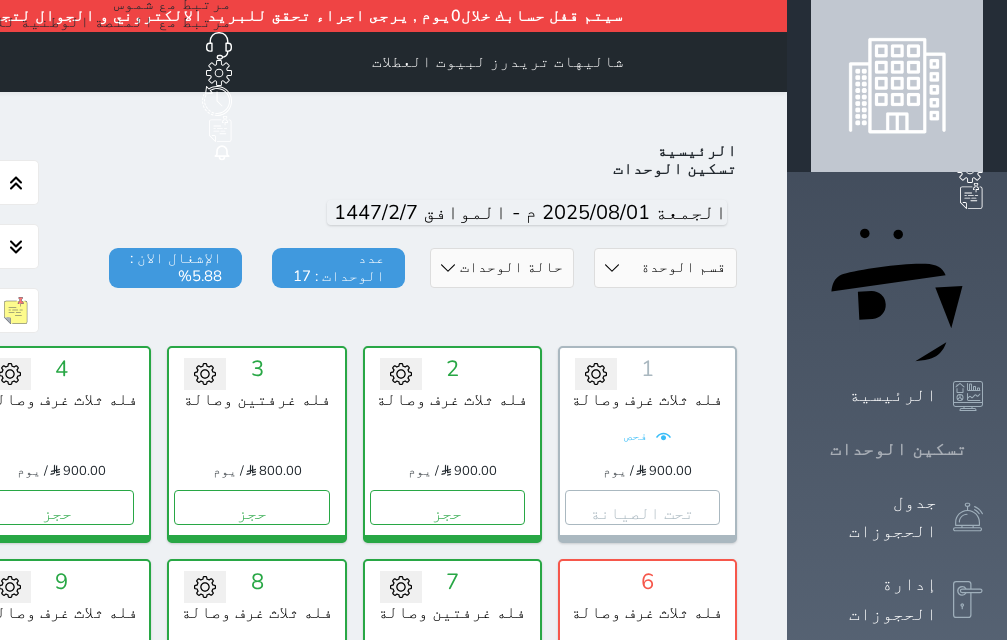 scroll, scrollTop: 110, scrollLeft: 0, axis: vertical 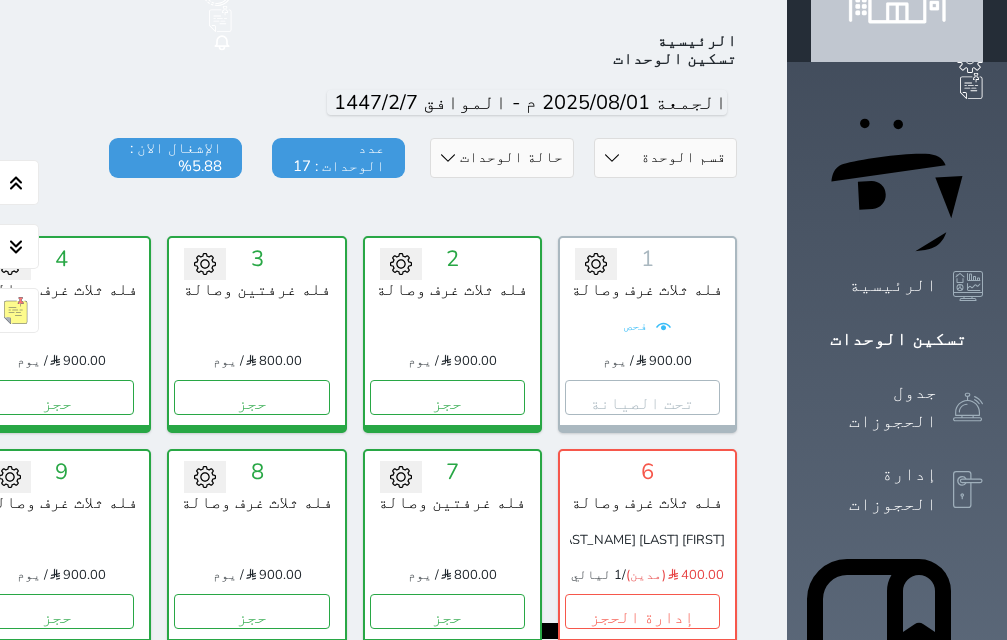 click on "حجز" at bounding box center [-139, 397] 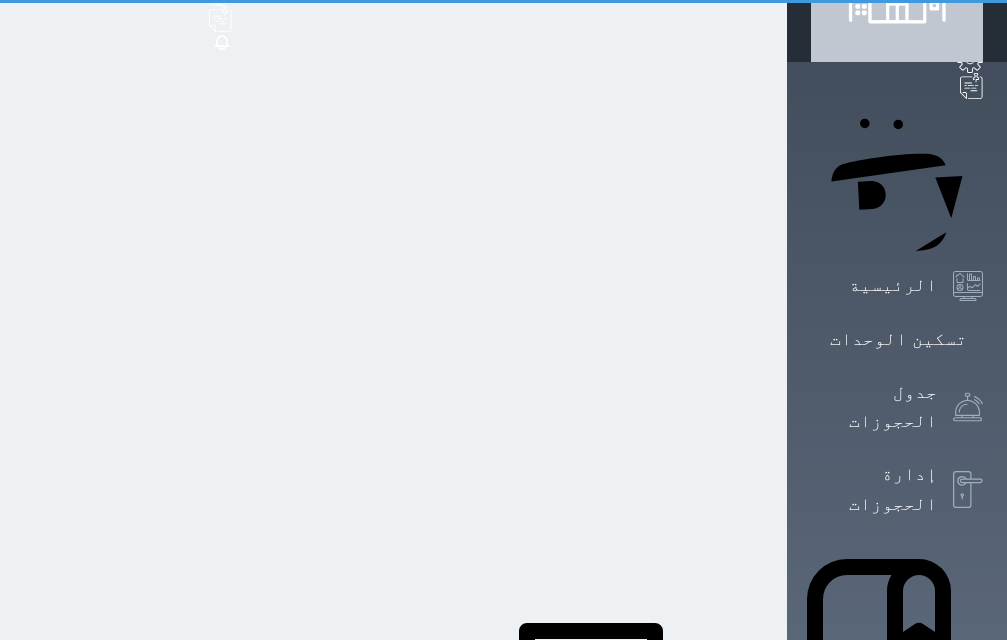 click on "حجز" at bounding box center [-139, 397] 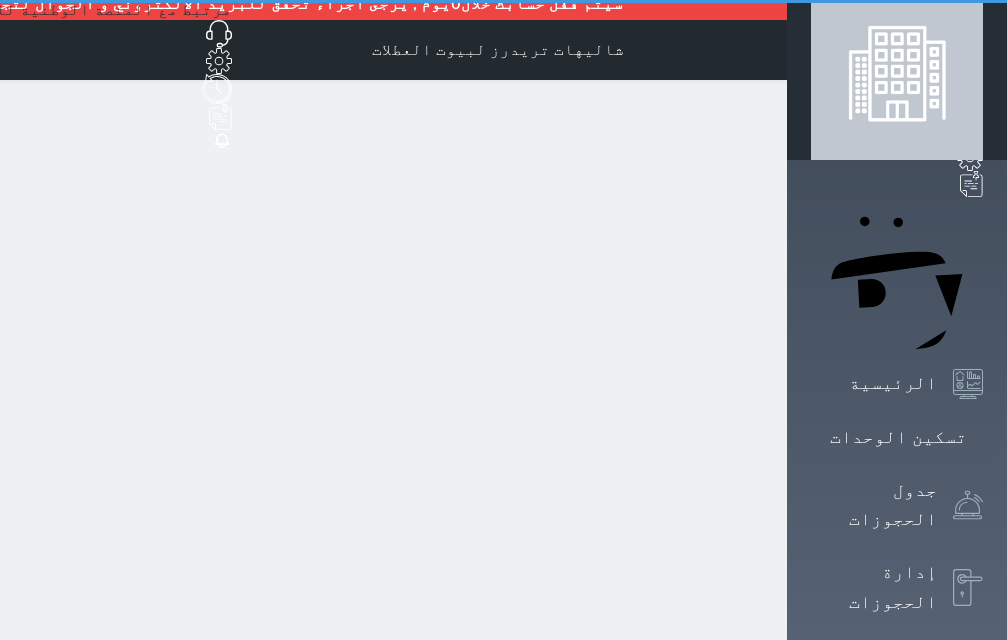 scroll, scrollTop: 0, scrollLeft: 0, axis: both 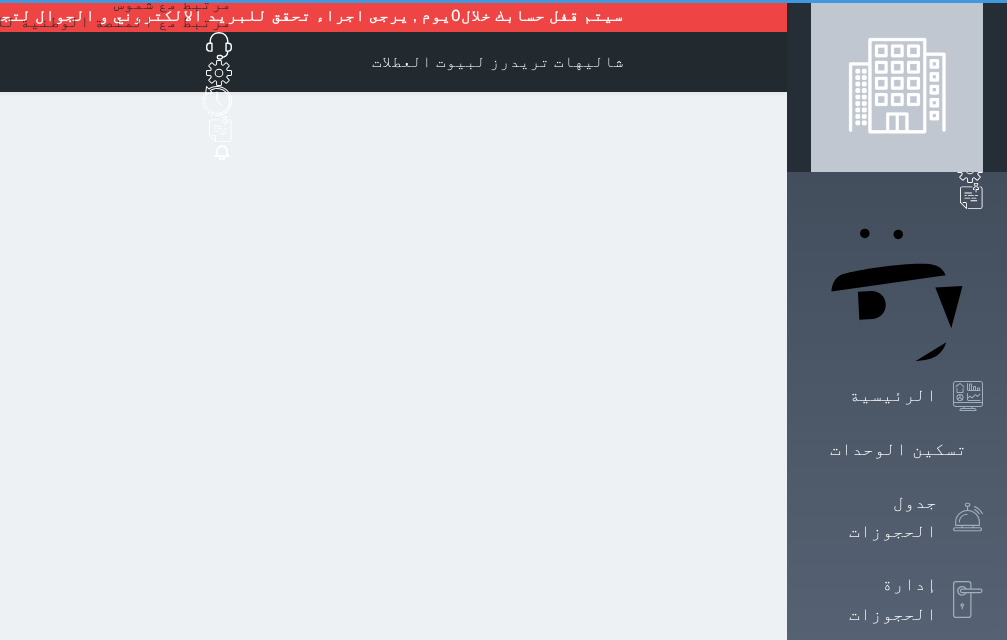 select on "1" 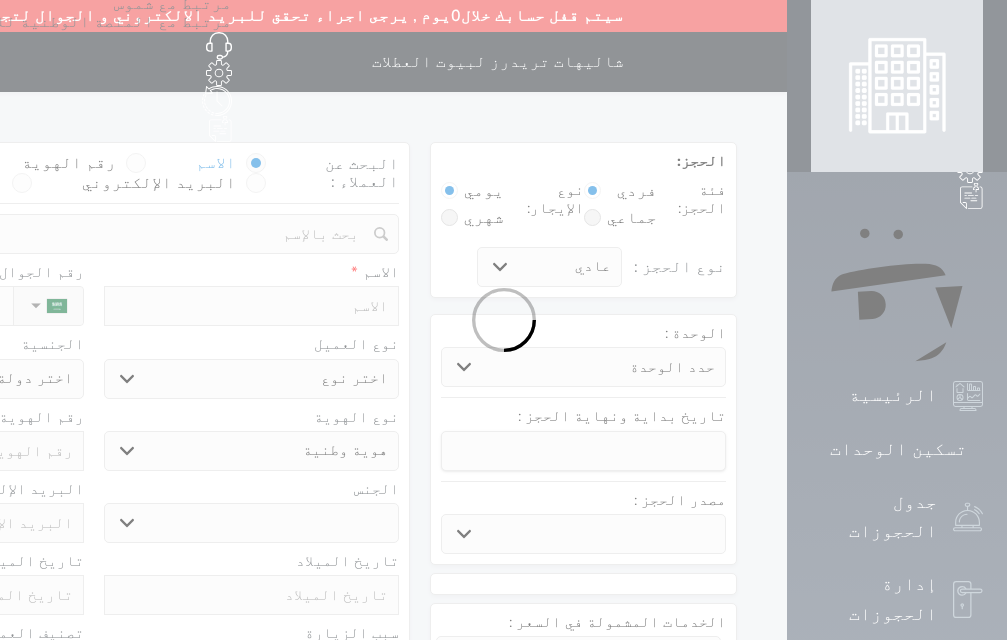 select 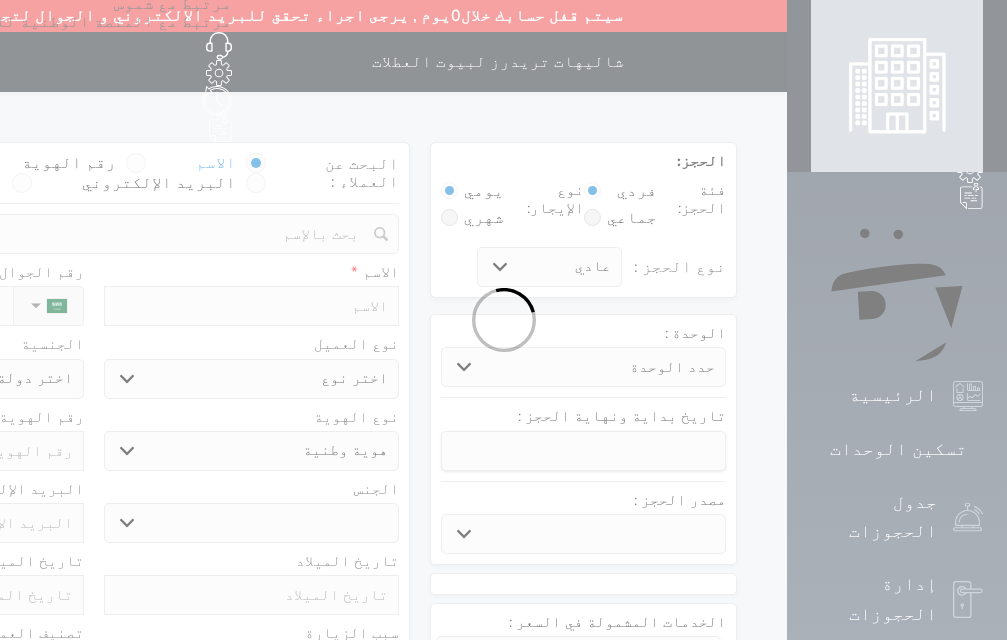 select 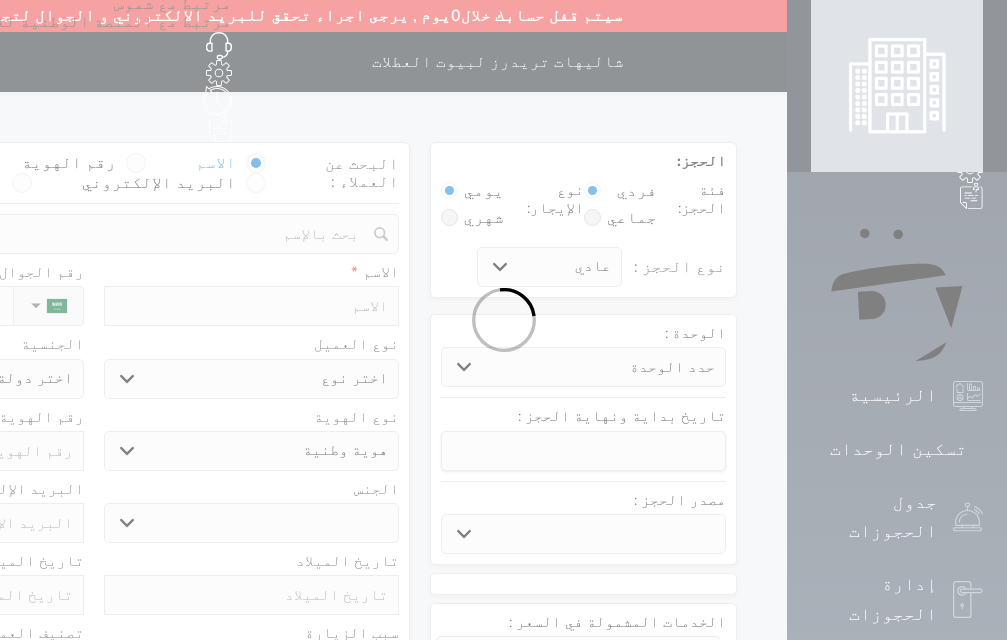 select 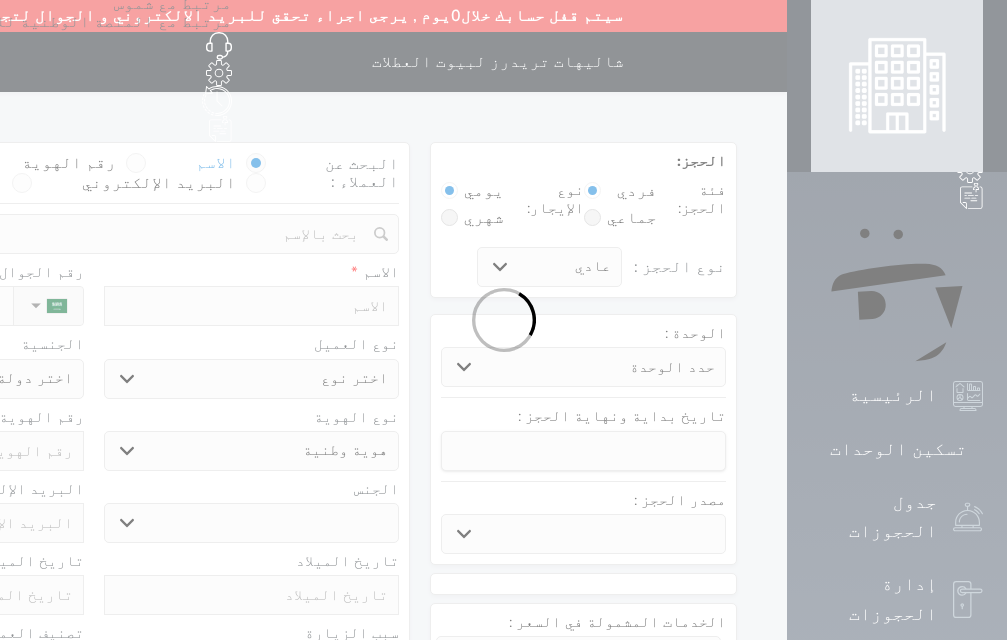 select 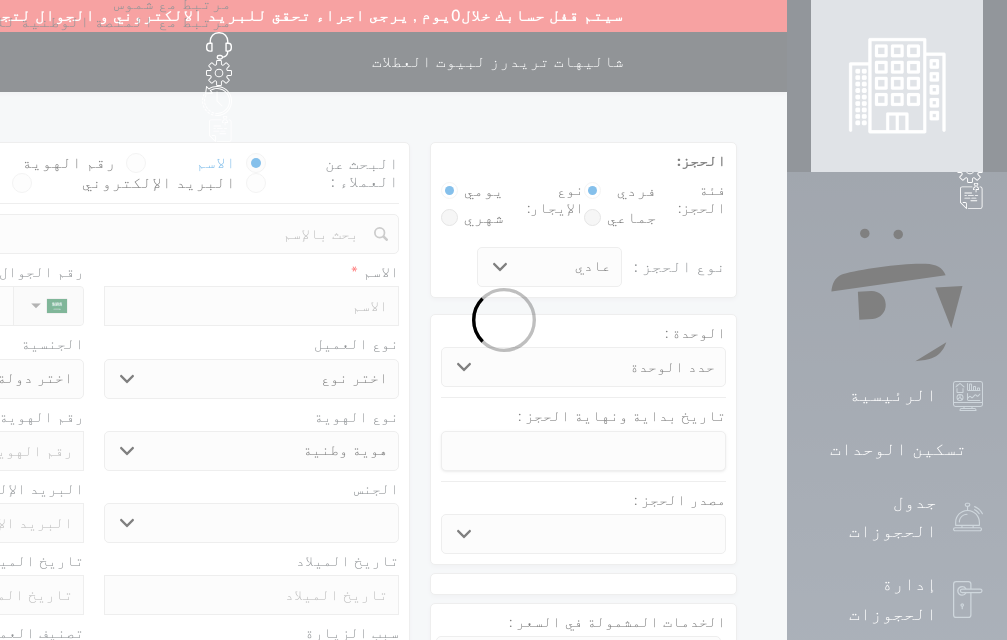 select 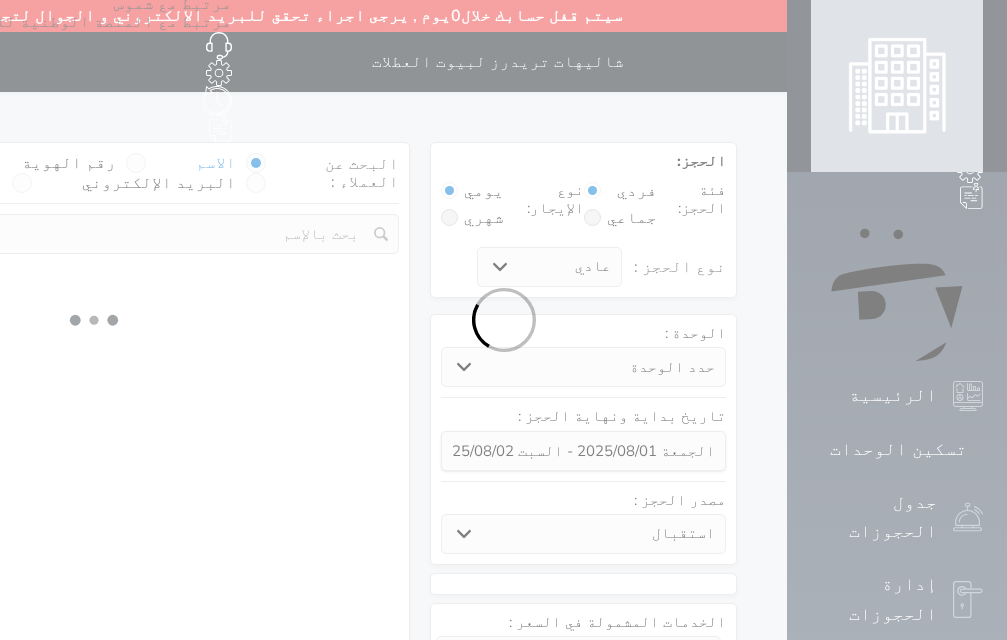 select 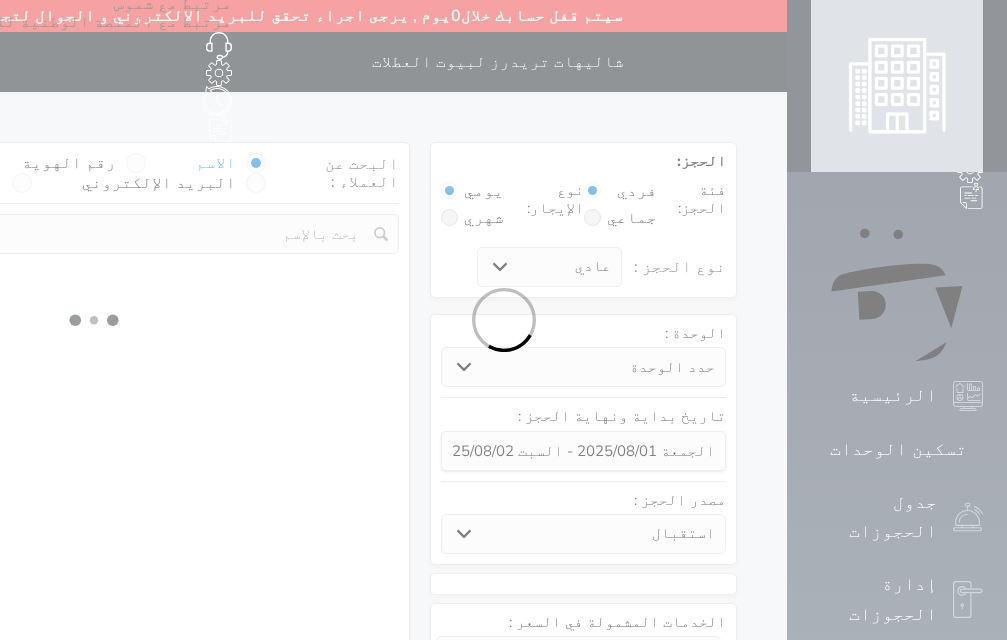 select on "1" 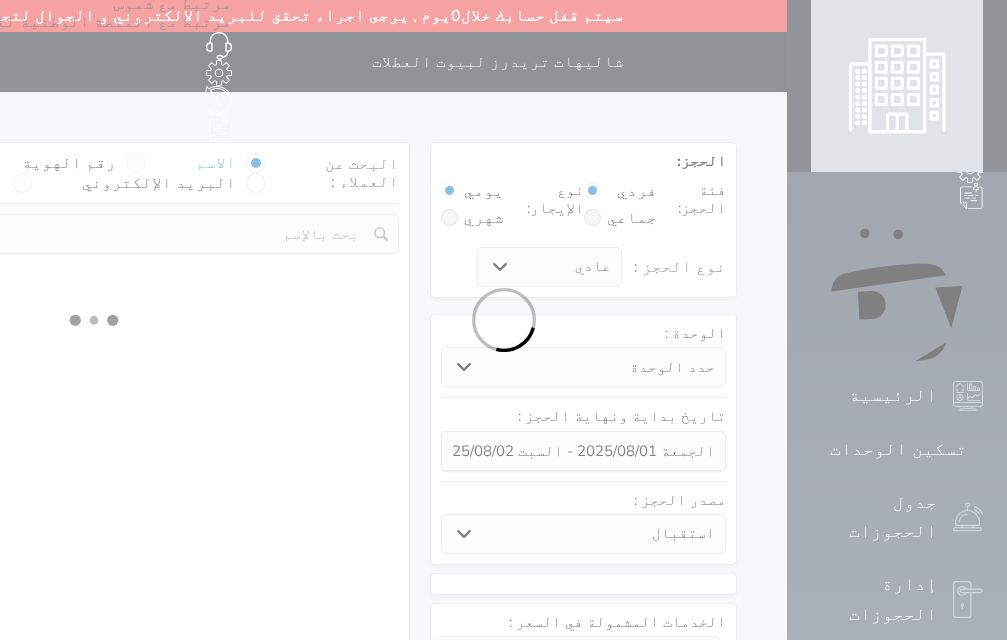 select on "113" 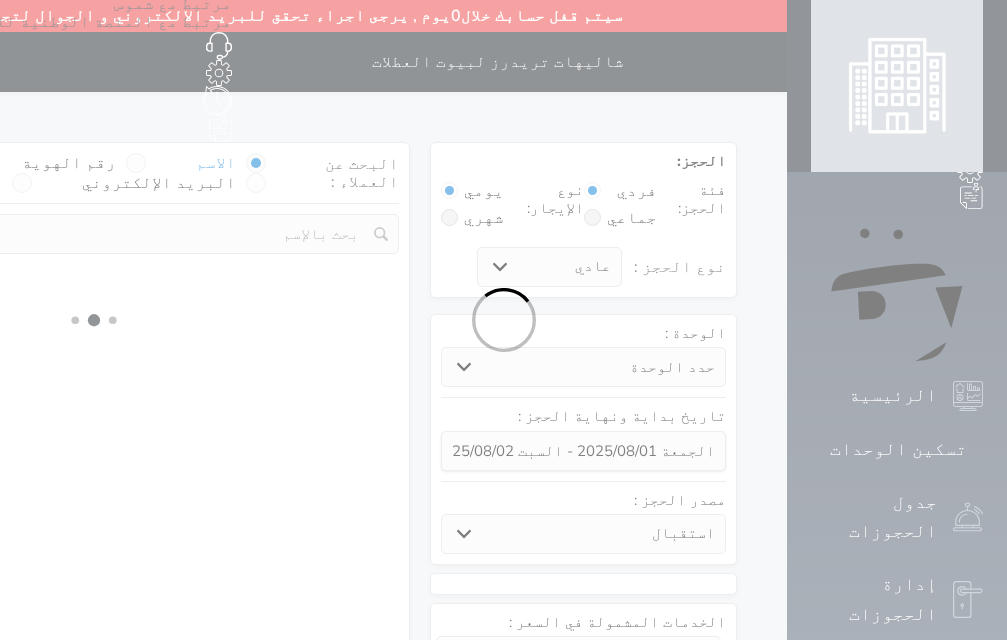 select on "1" 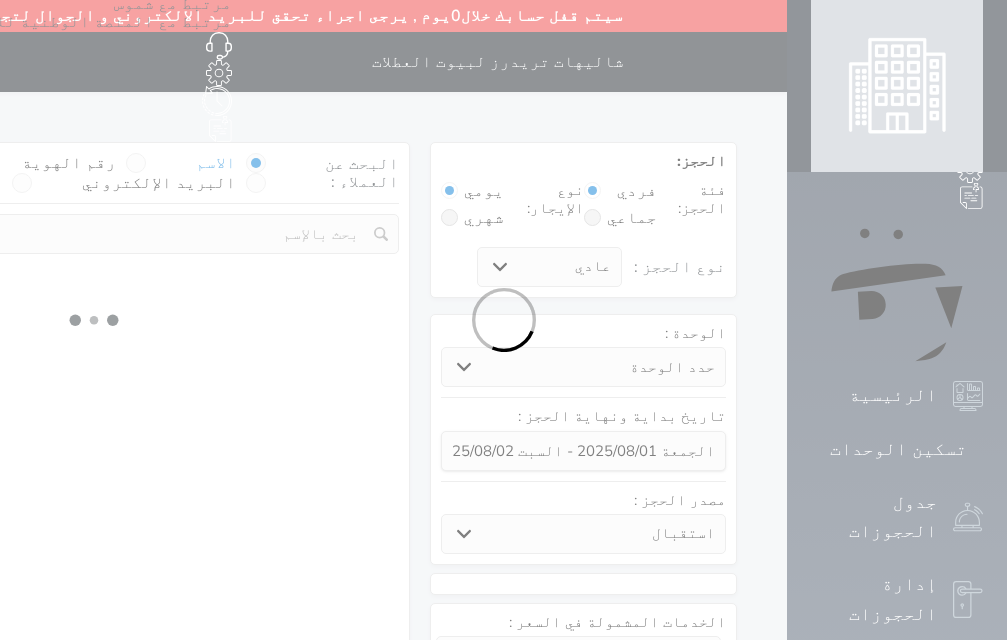 select 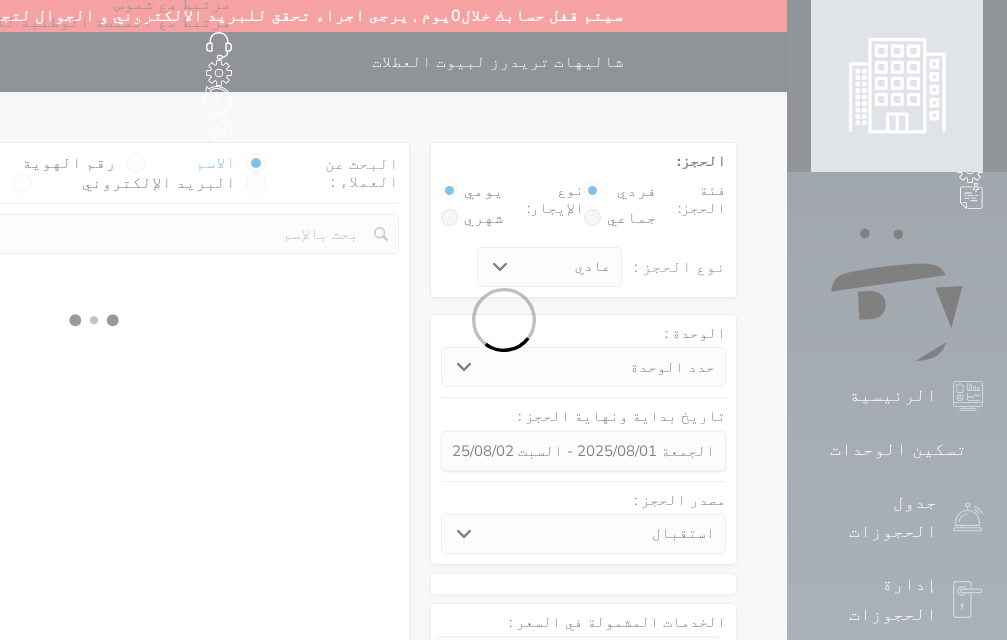 select on "7" 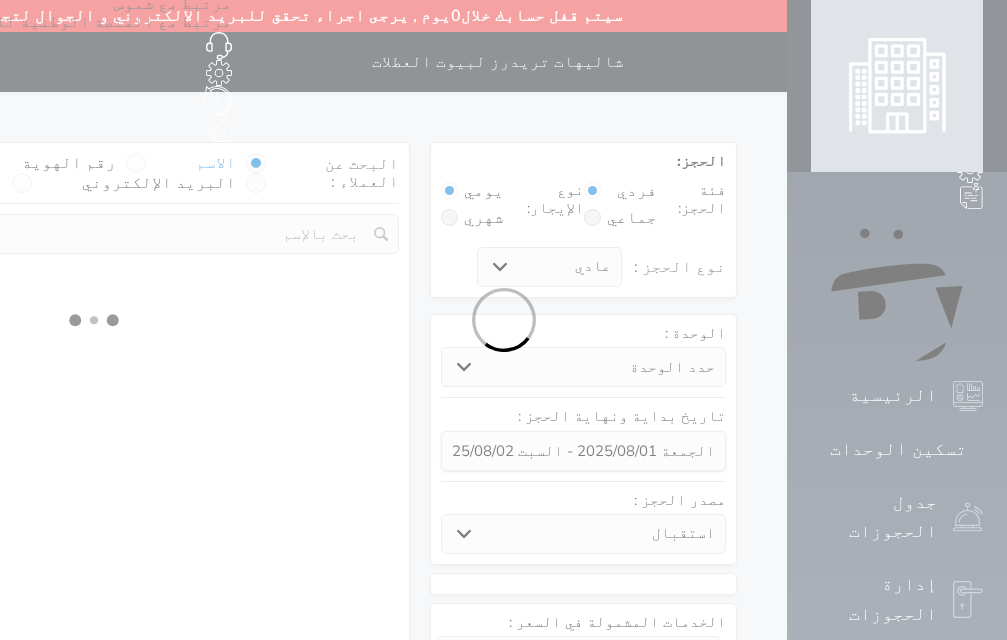select 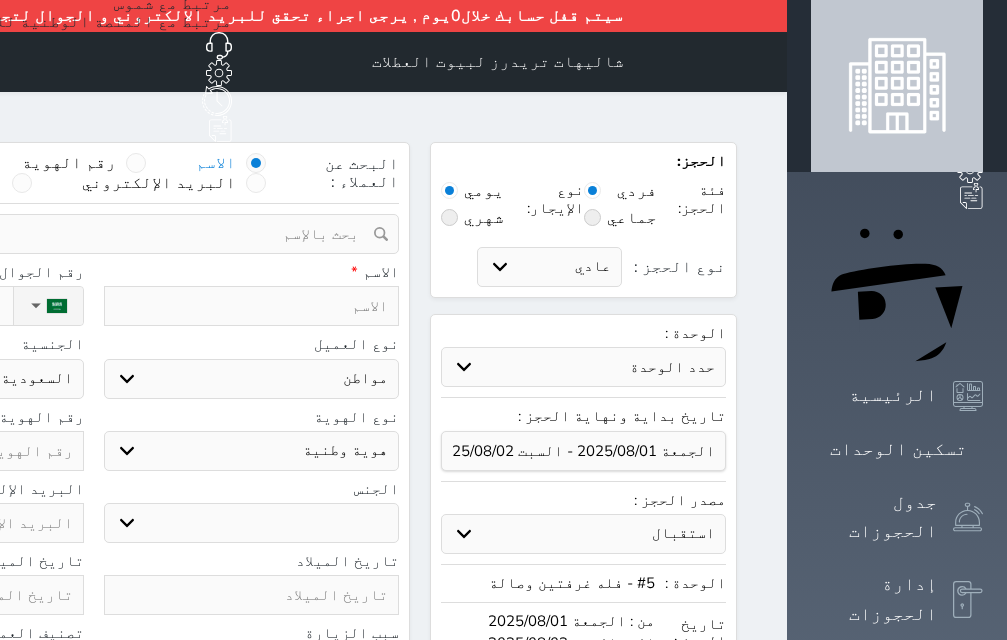 select 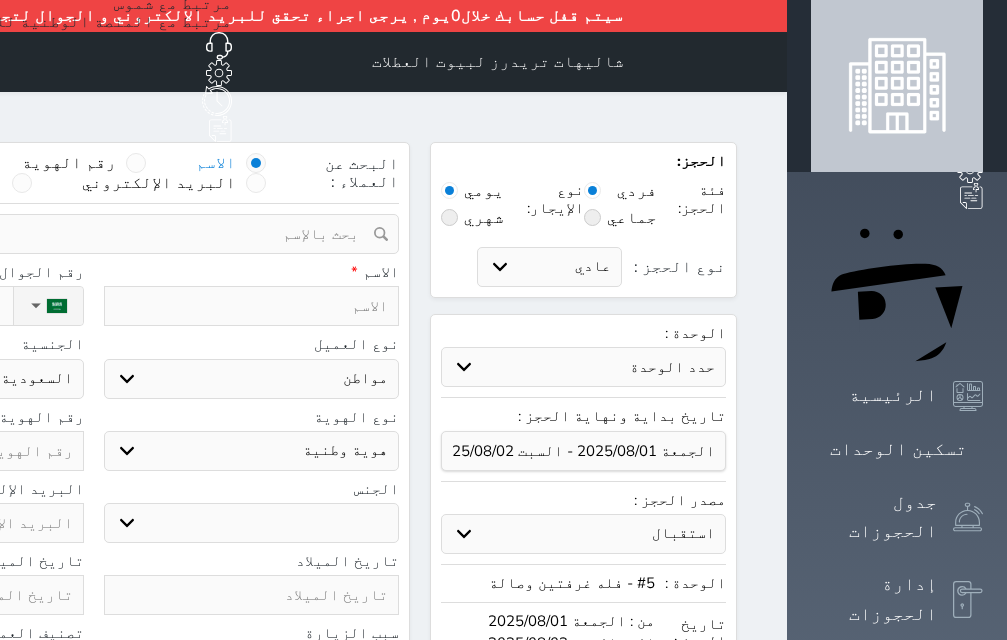 select 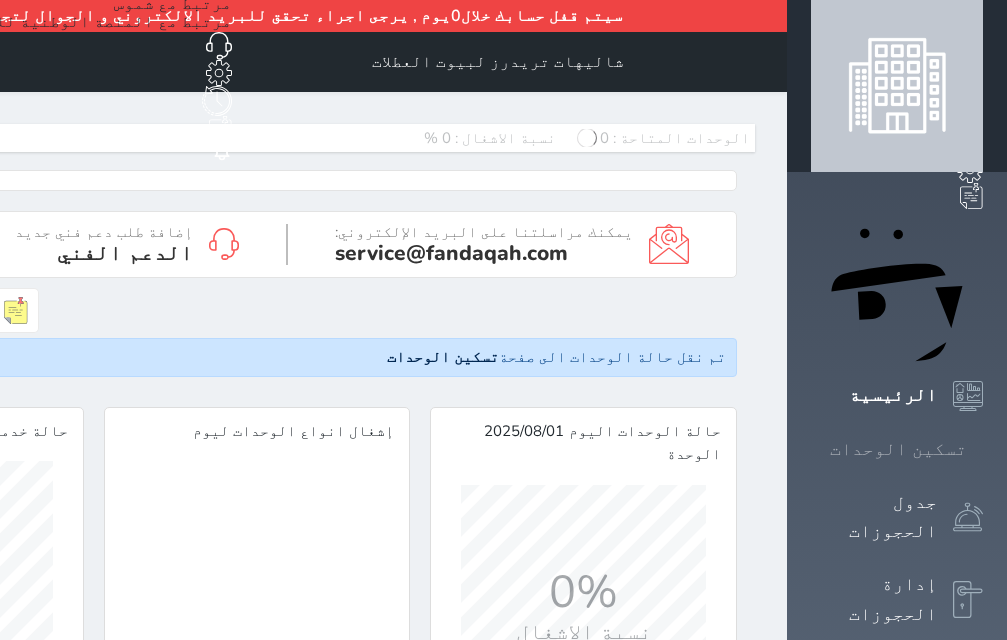 scroll, scrollTop: 999755, scrollLeft: 999755, axis: both 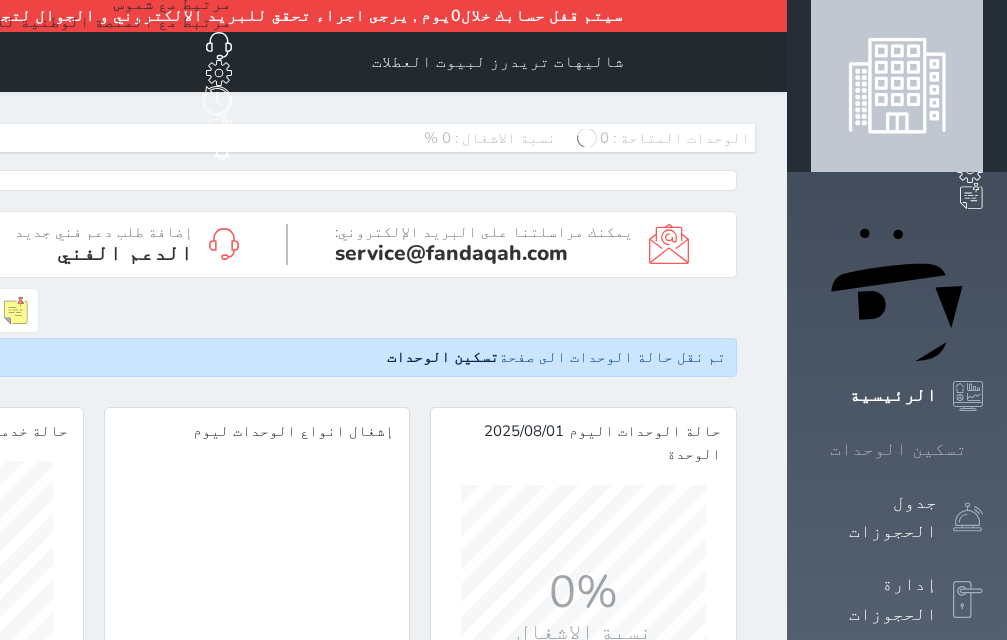 click on "تسكين الوحدات" at bounding box center (897, 449) 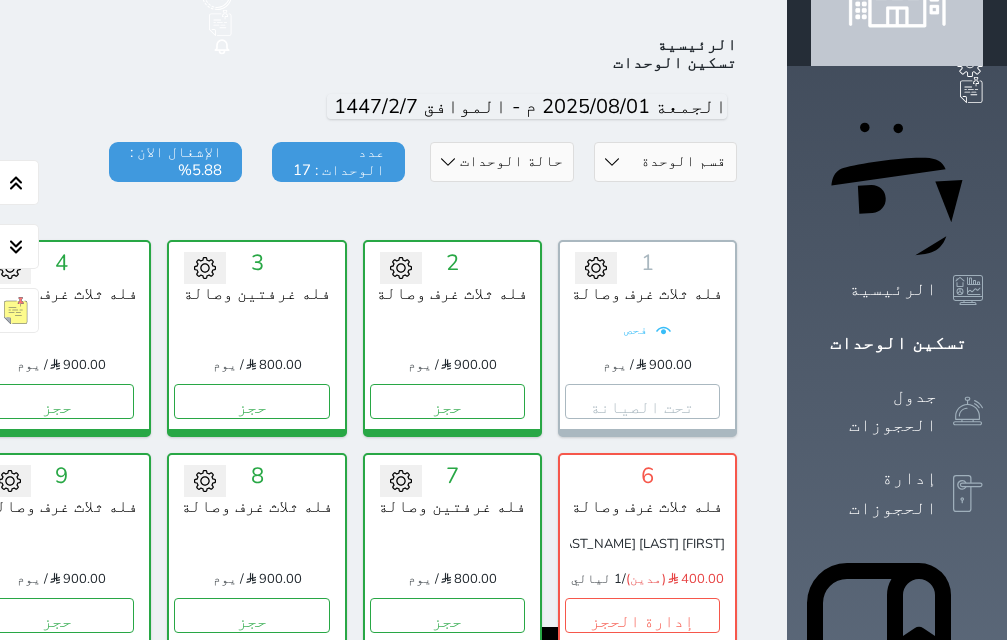 scroll, scrollTop: 110, scrollLeft: 0, axis: vertical 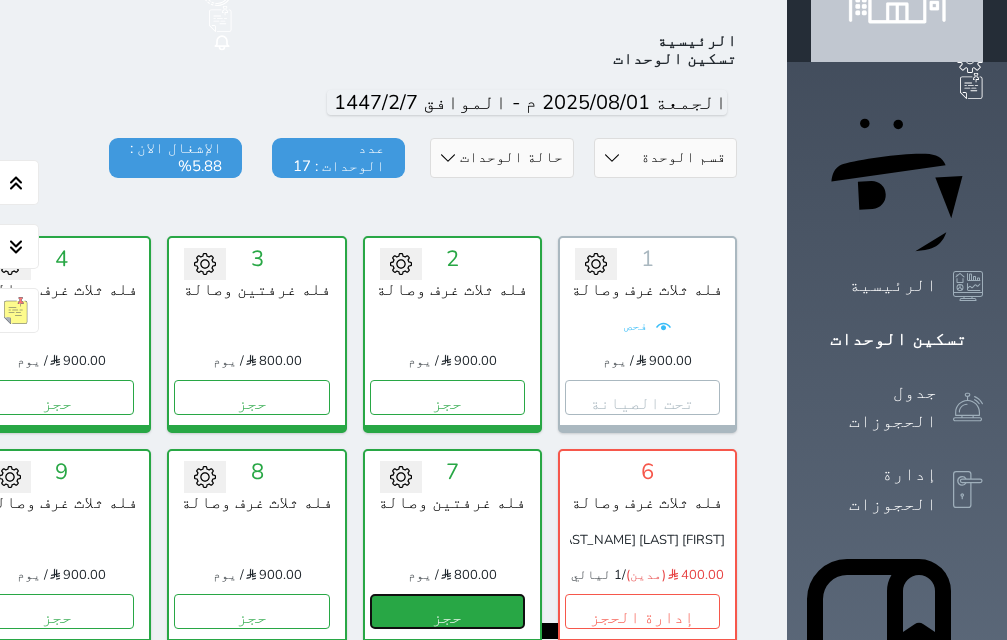 click on "حجز" at bounding box center (447, 611) 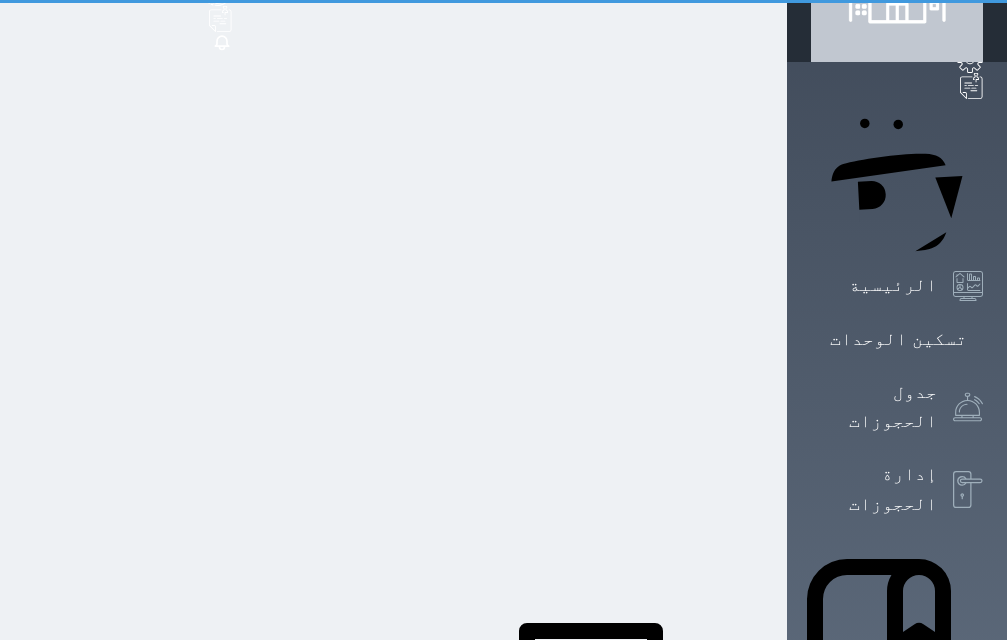 scroll, scrollTop: 0, scrollLeft: 0, axis: both 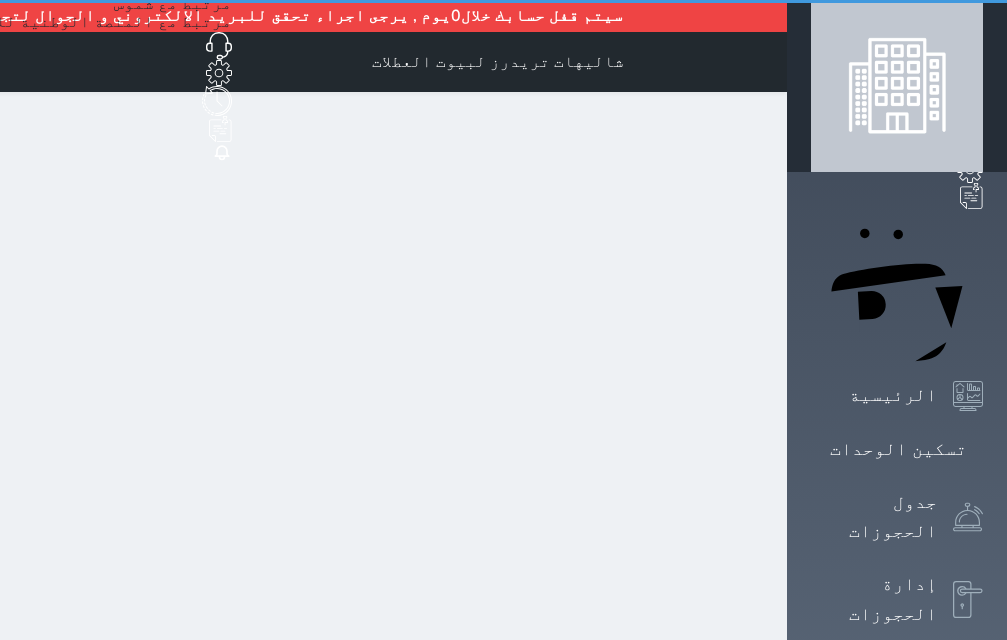 select on "1" 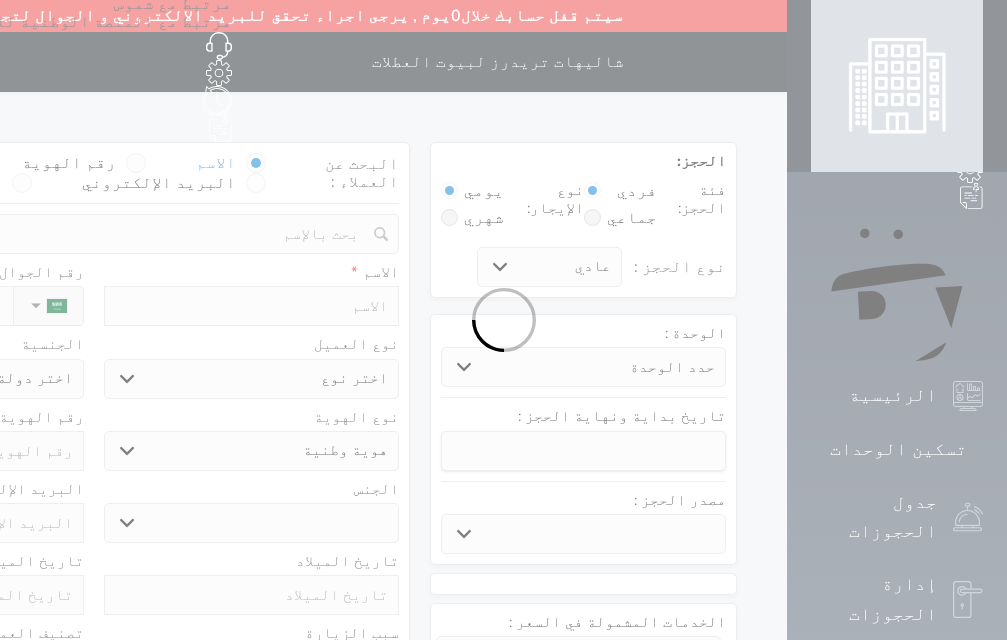 select 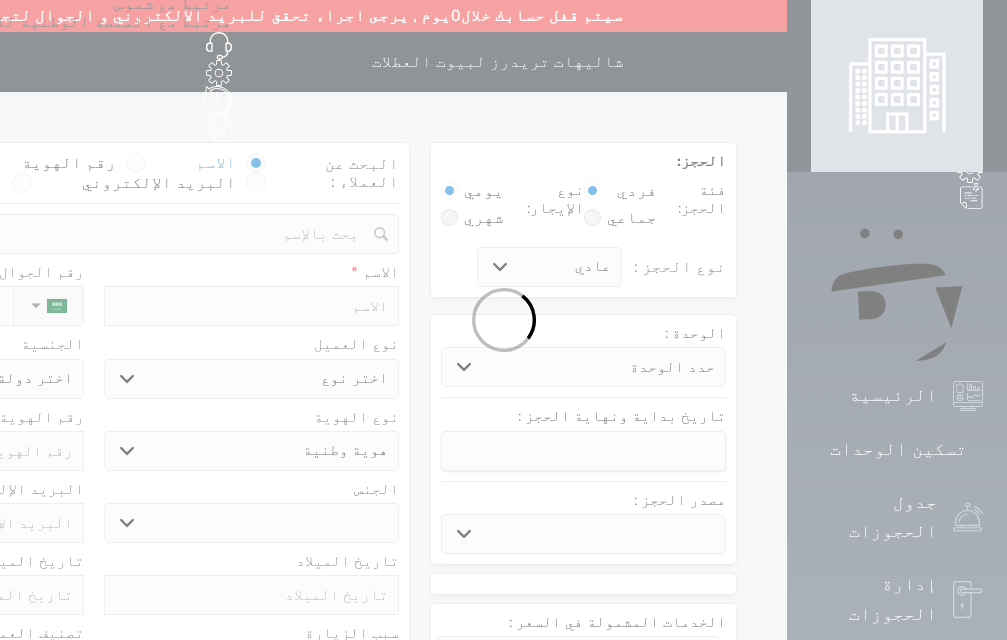 select 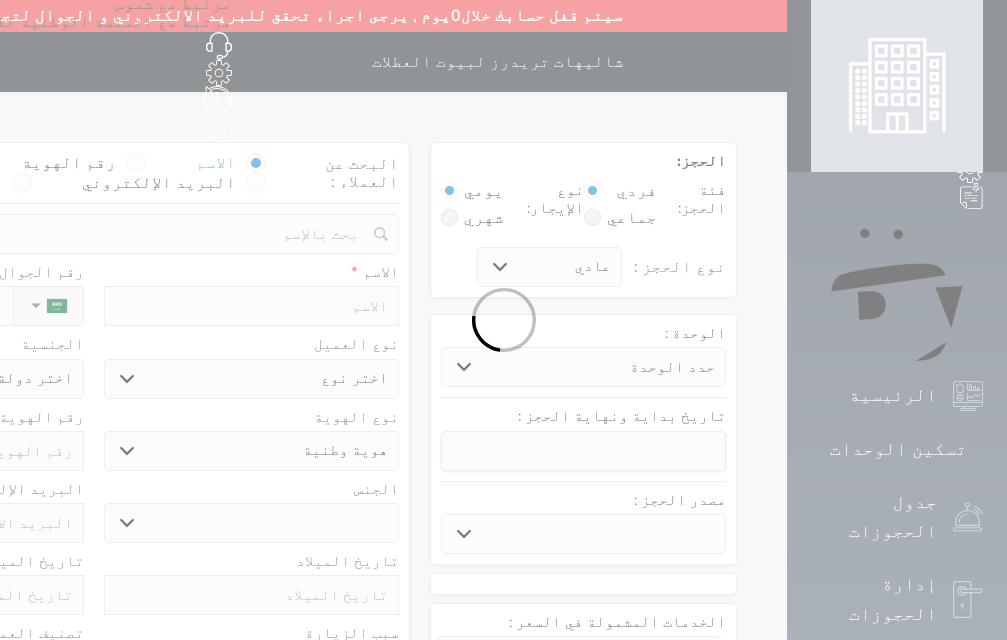 select 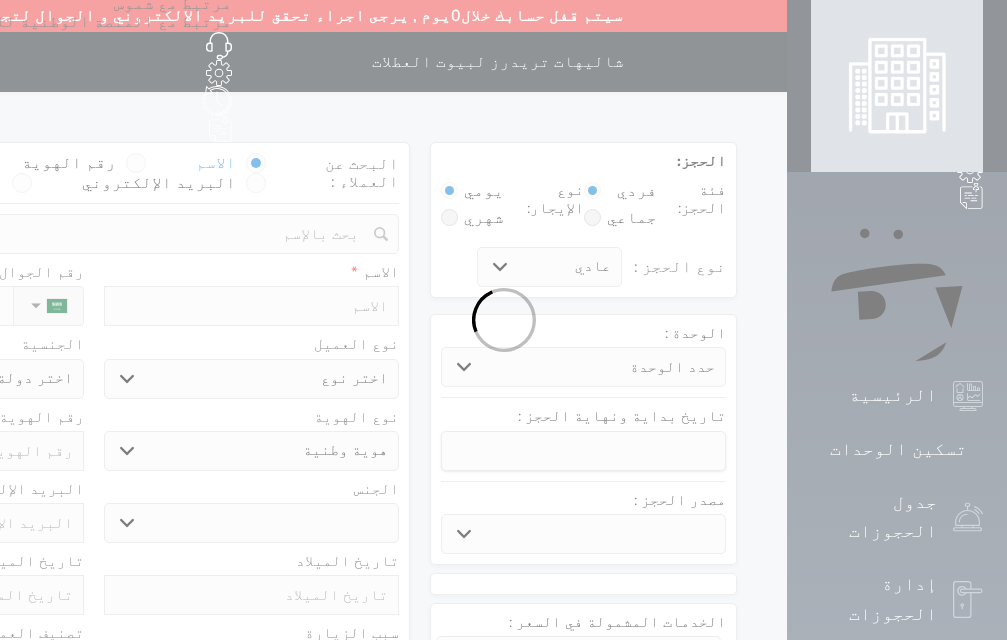 select 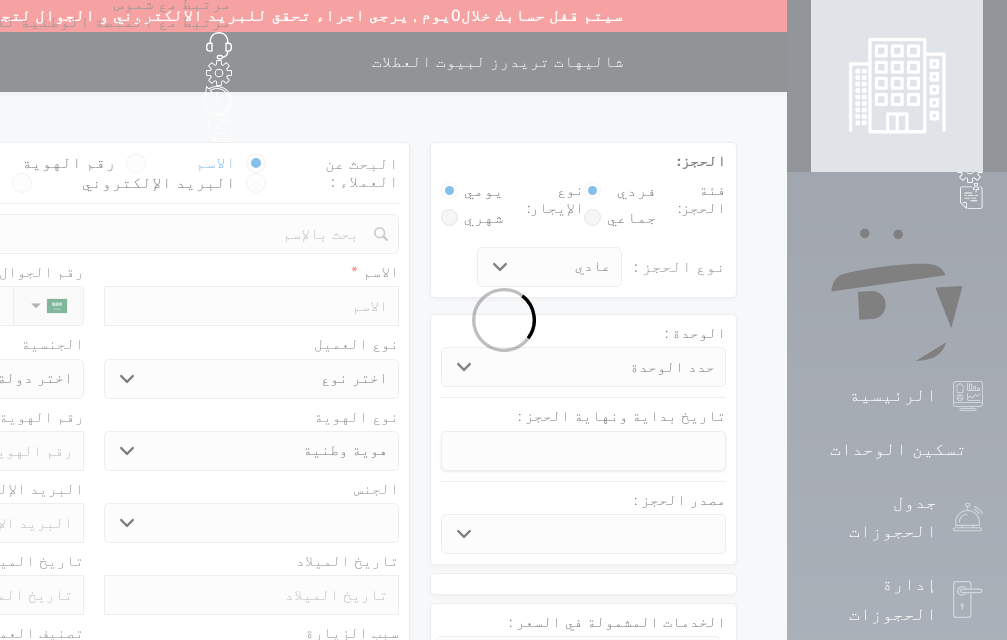select 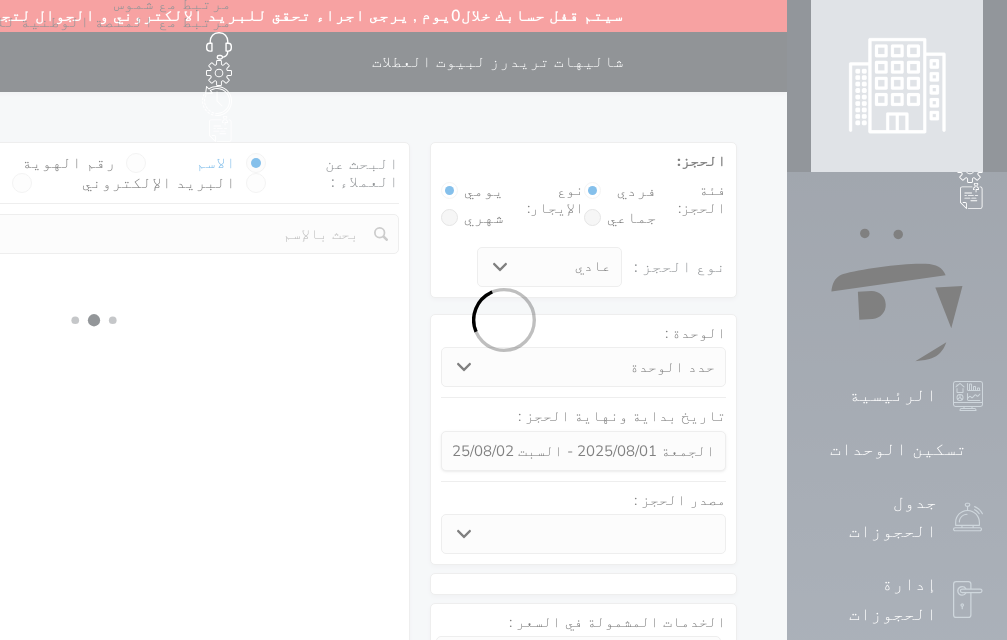 select 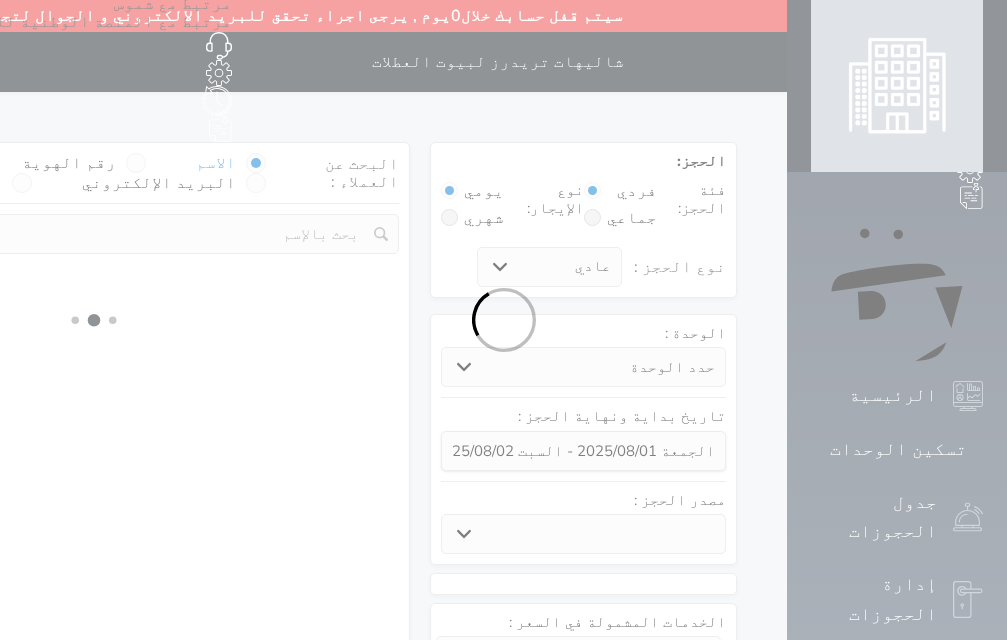 select on "[NUMBER]" 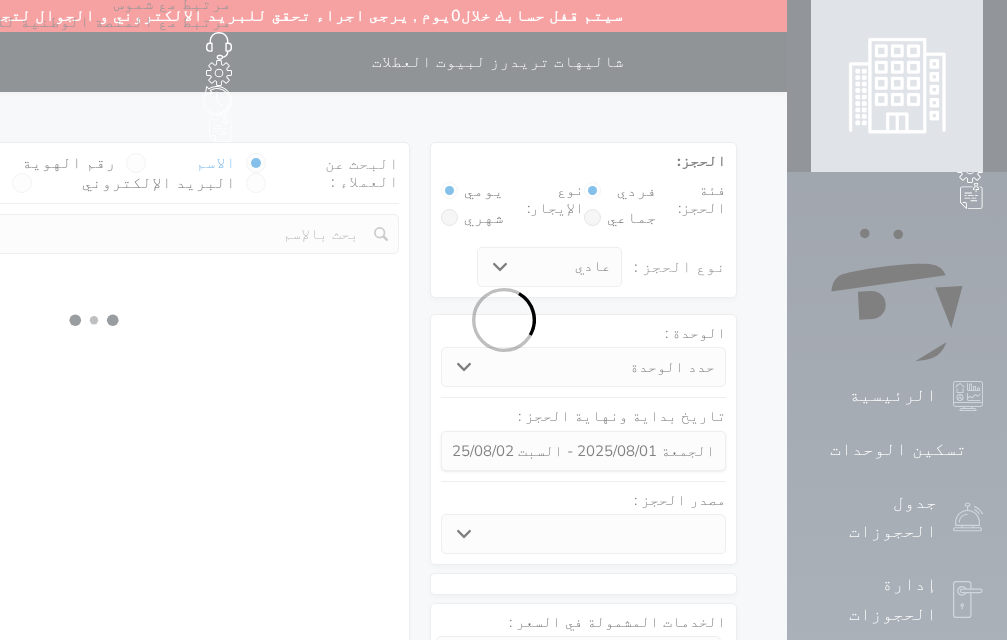 select on "1" 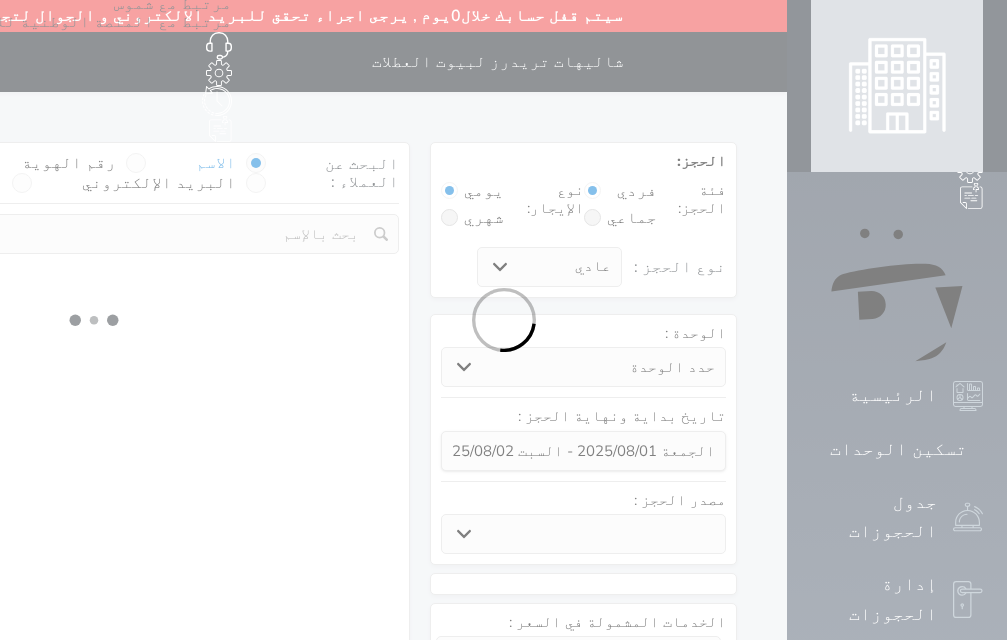 select on "113" 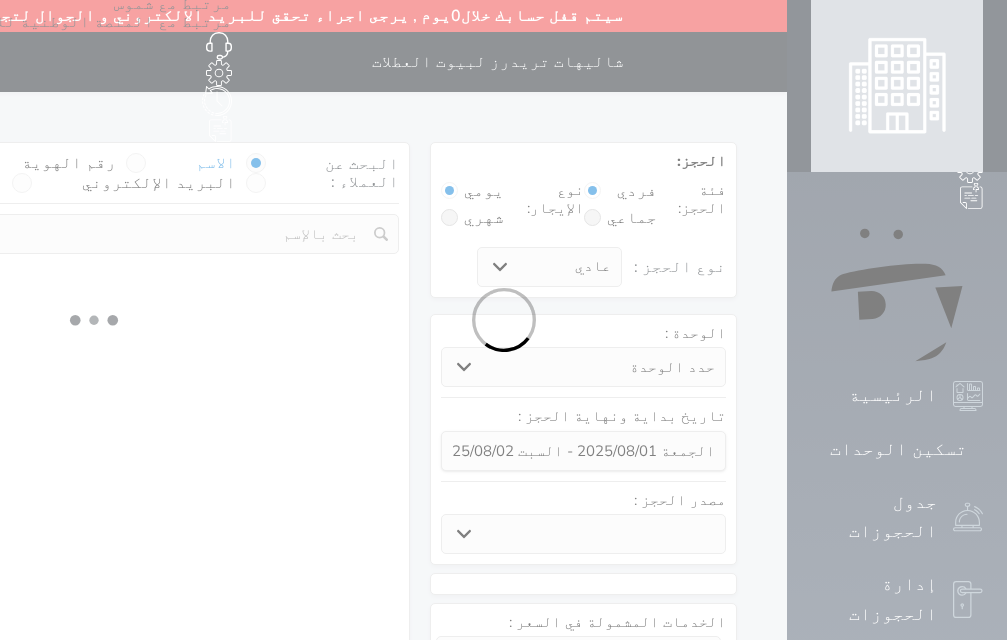 select on "1" 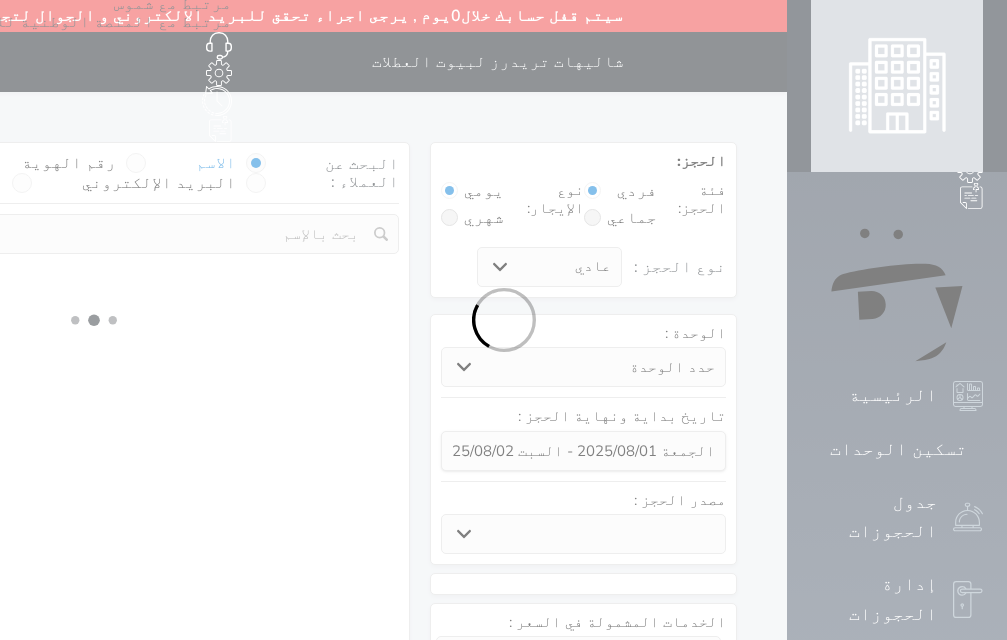 select 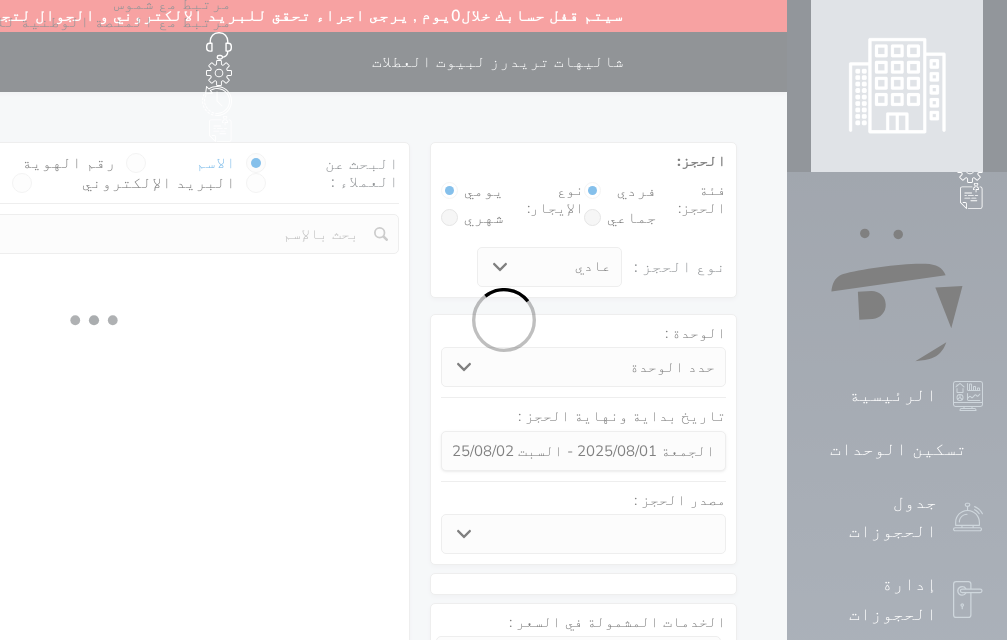 select on "7" 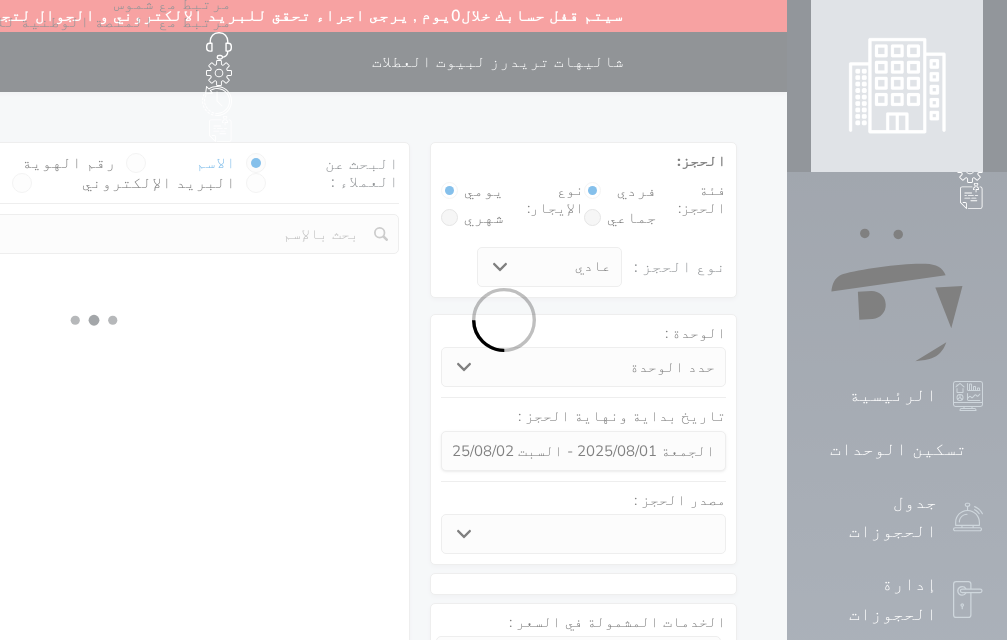 select 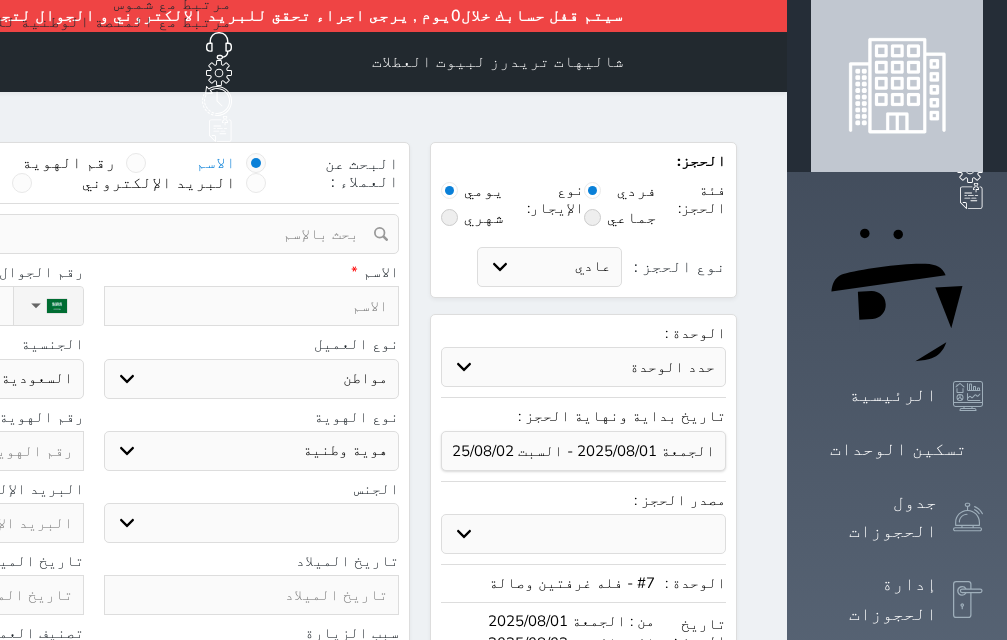select 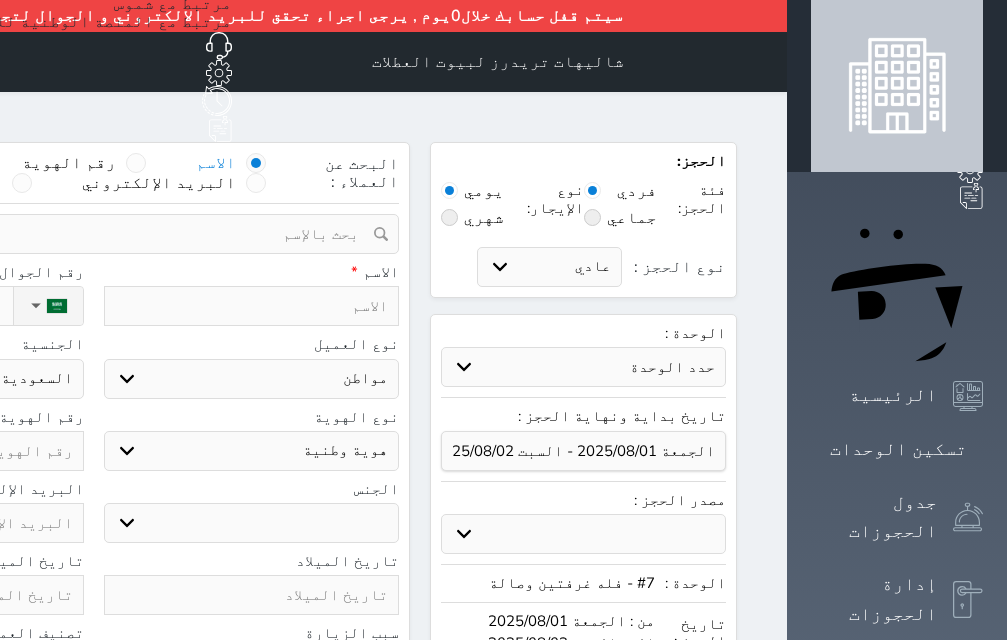 select 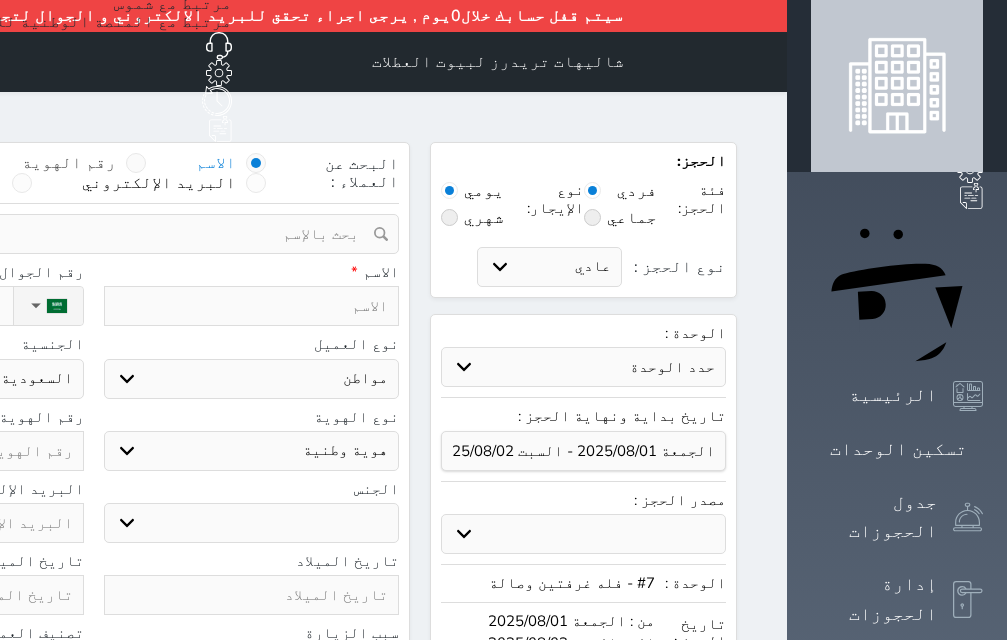 click at bounding box center (136, 163) 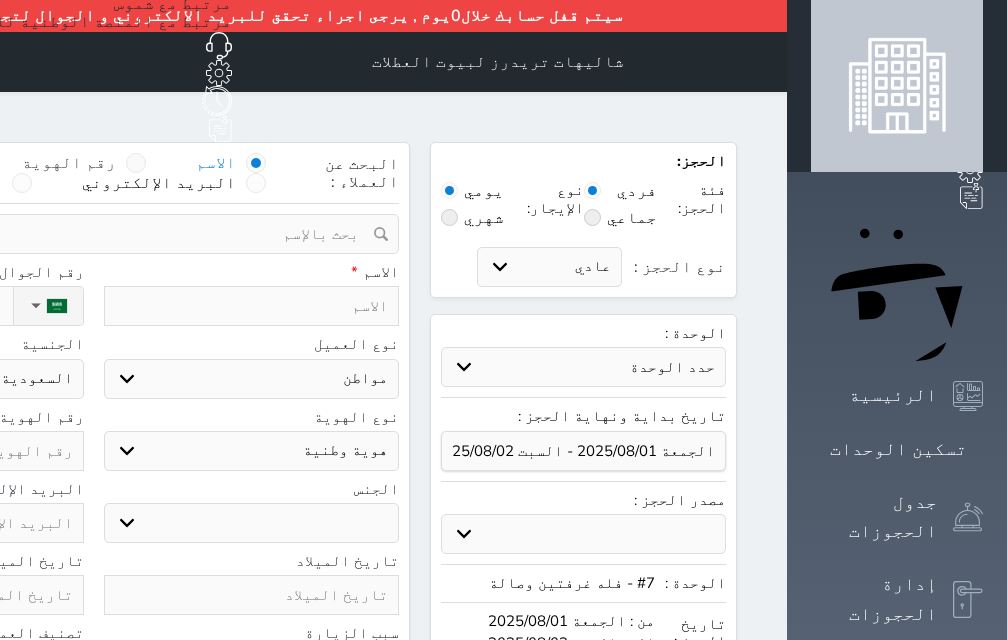 click on "رقم الهوية" at bounding box center [116, 173] 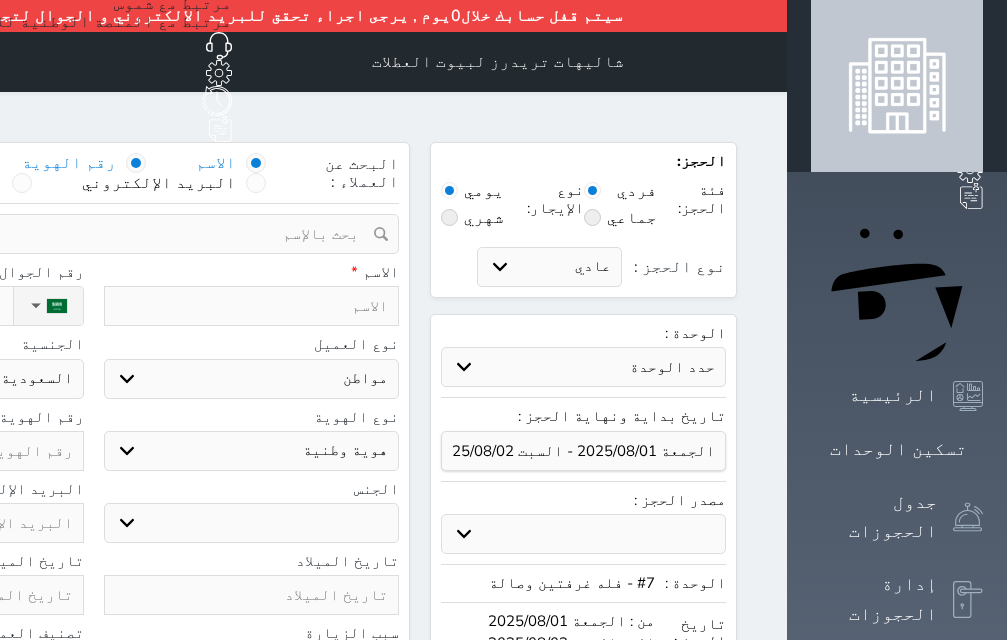 select 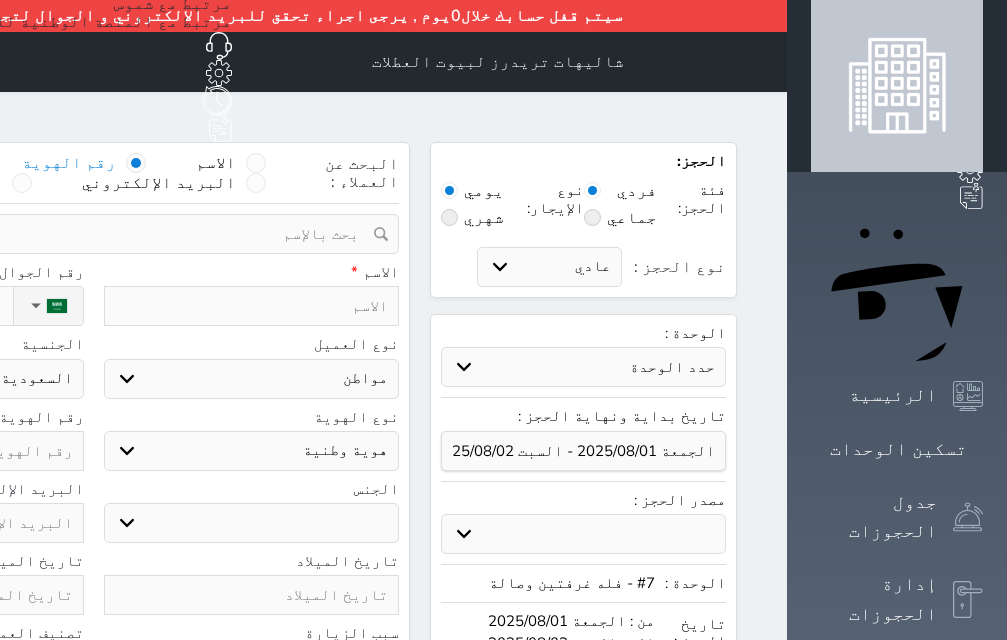 click at bounding box center [136, 163] 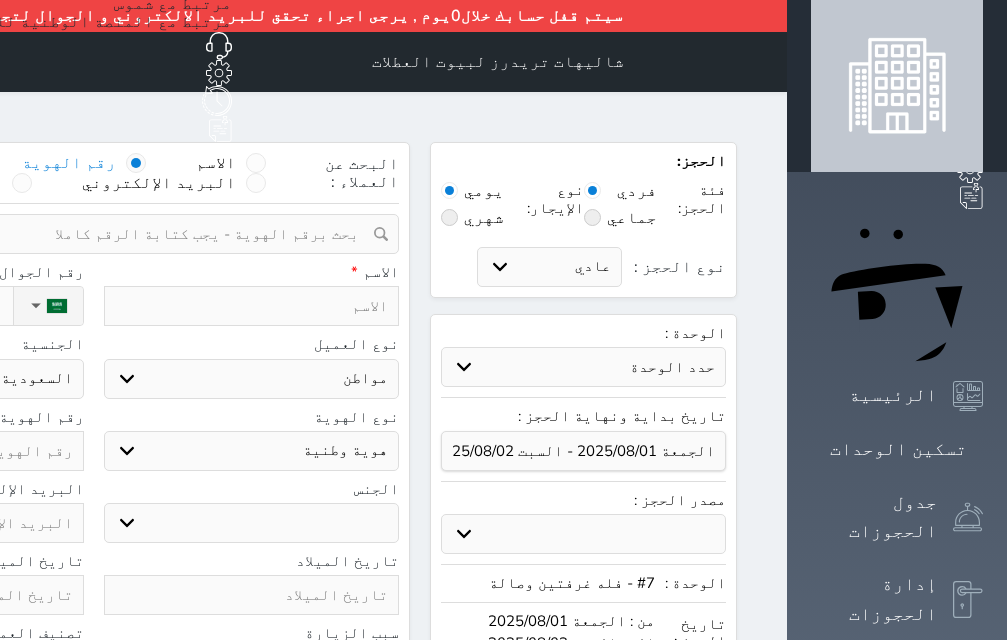 click at bounding box center (86, 234) 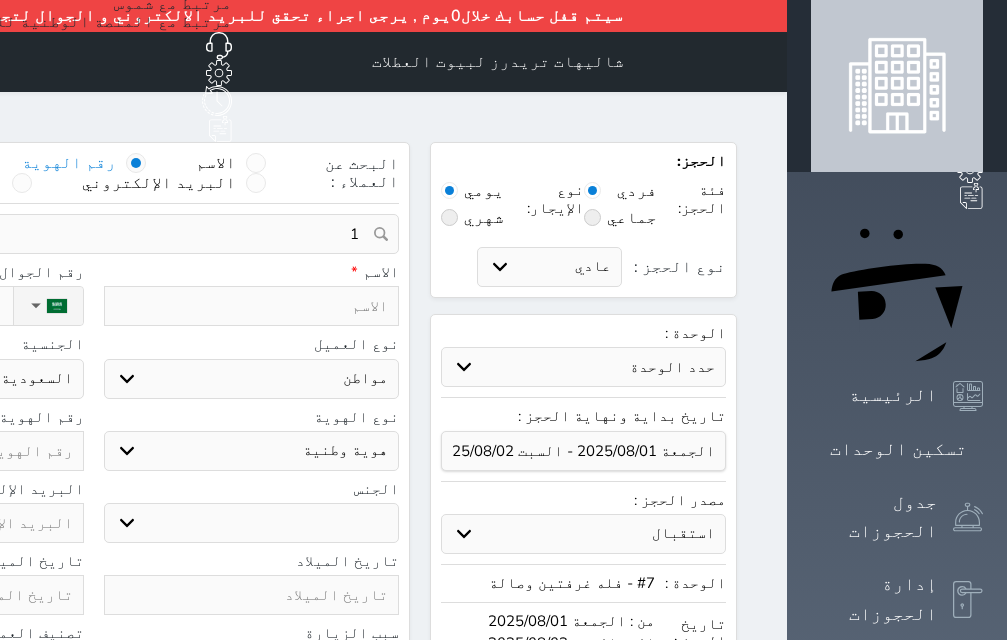type on "11" 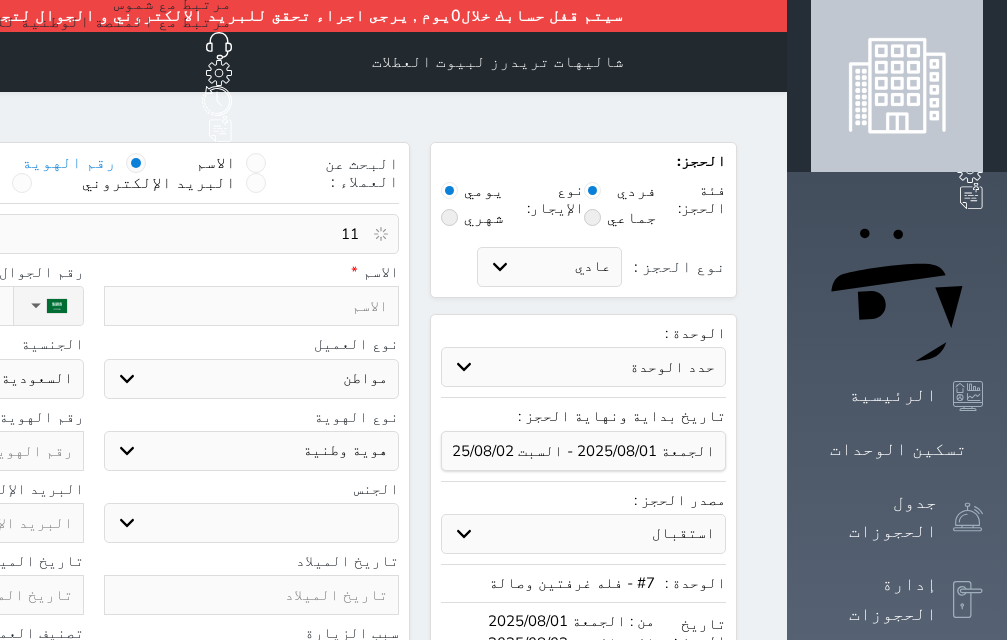 select 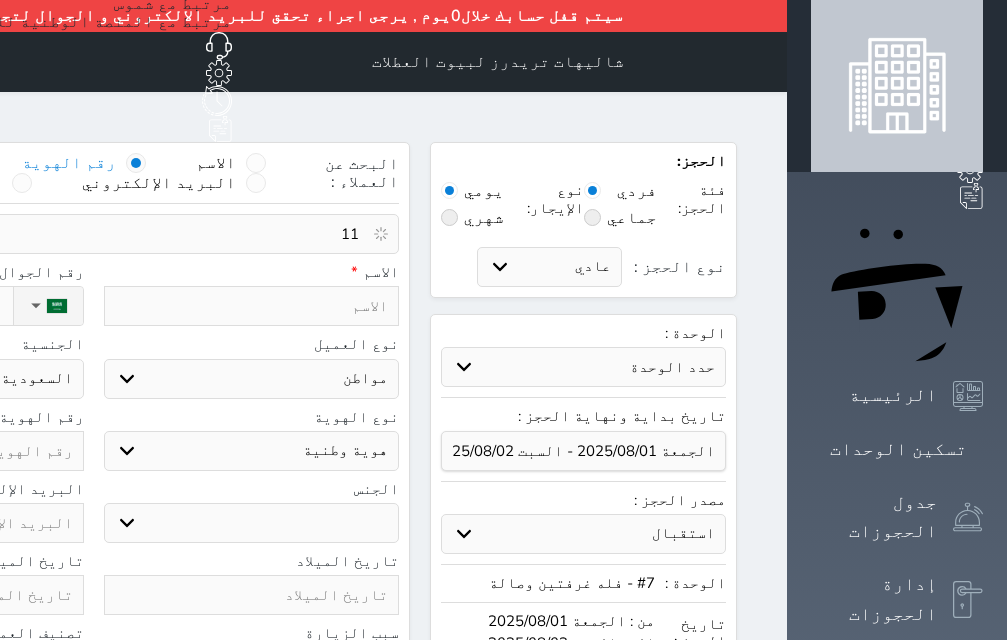 select 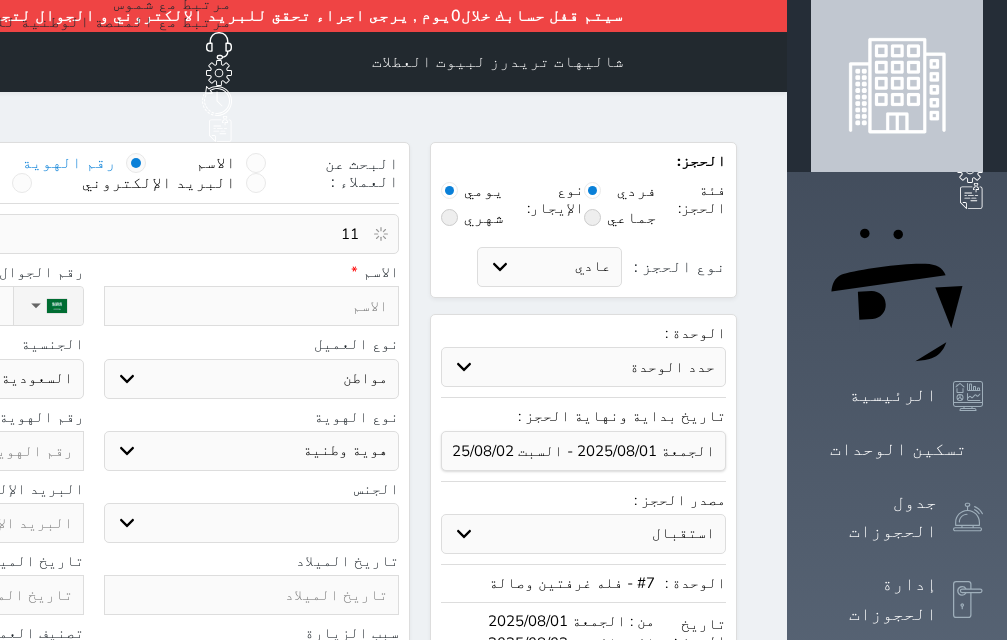 select 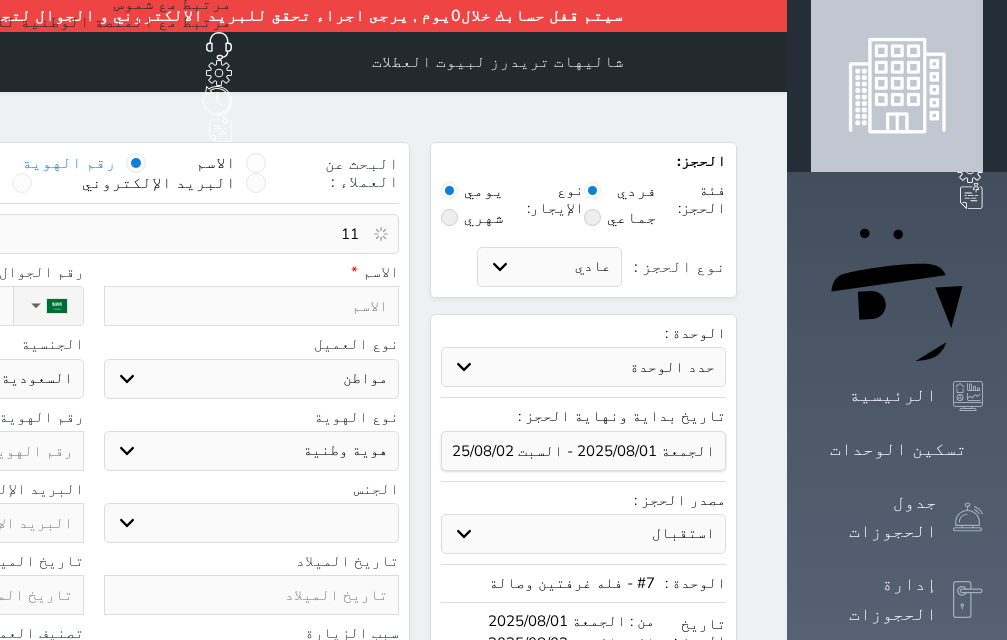 select 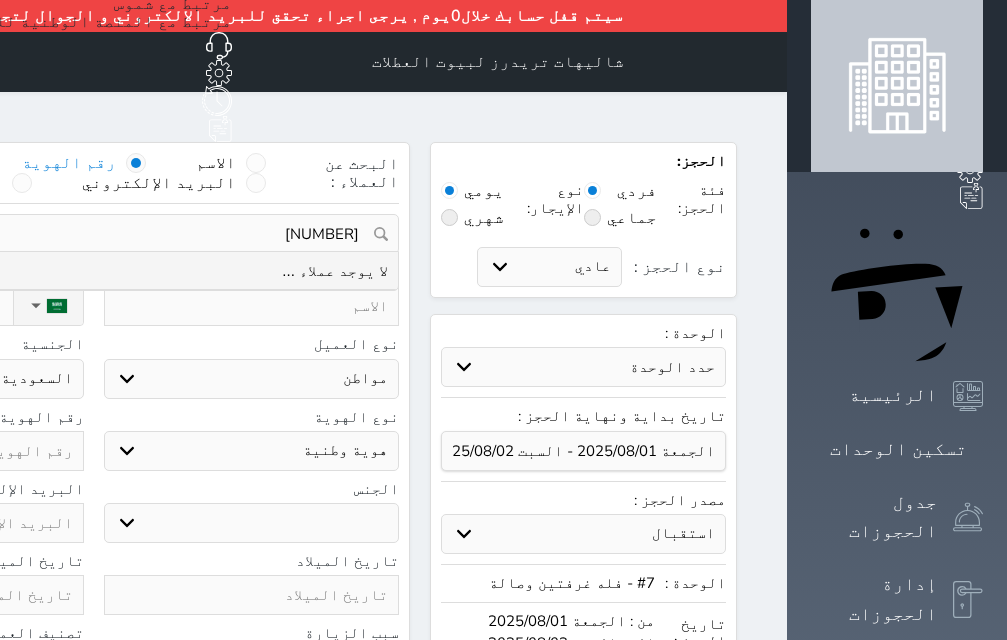 click on "[NUMBER]" at bounding box center (93, 234) 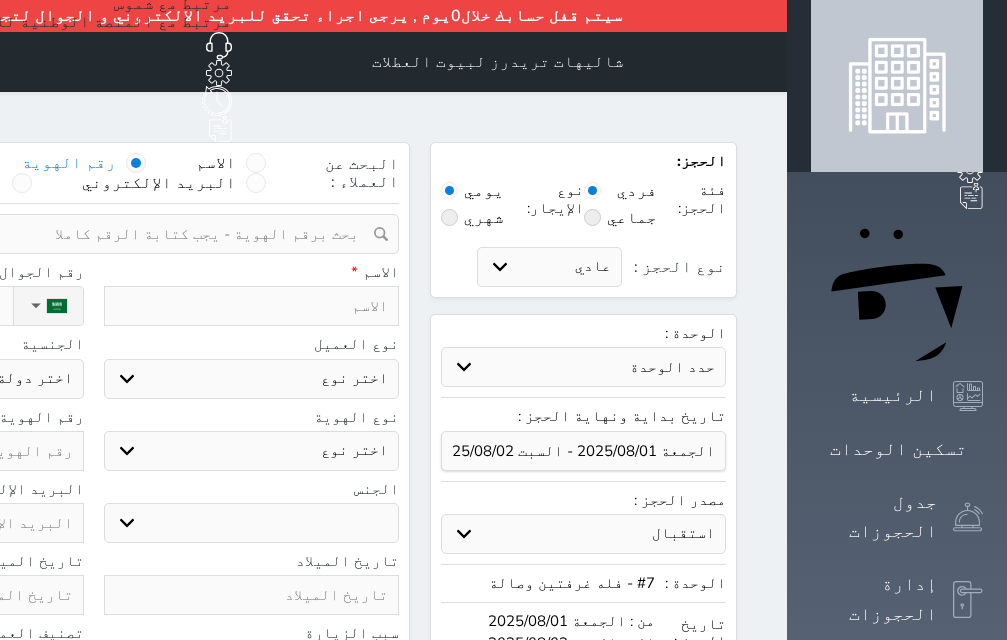type on "v" 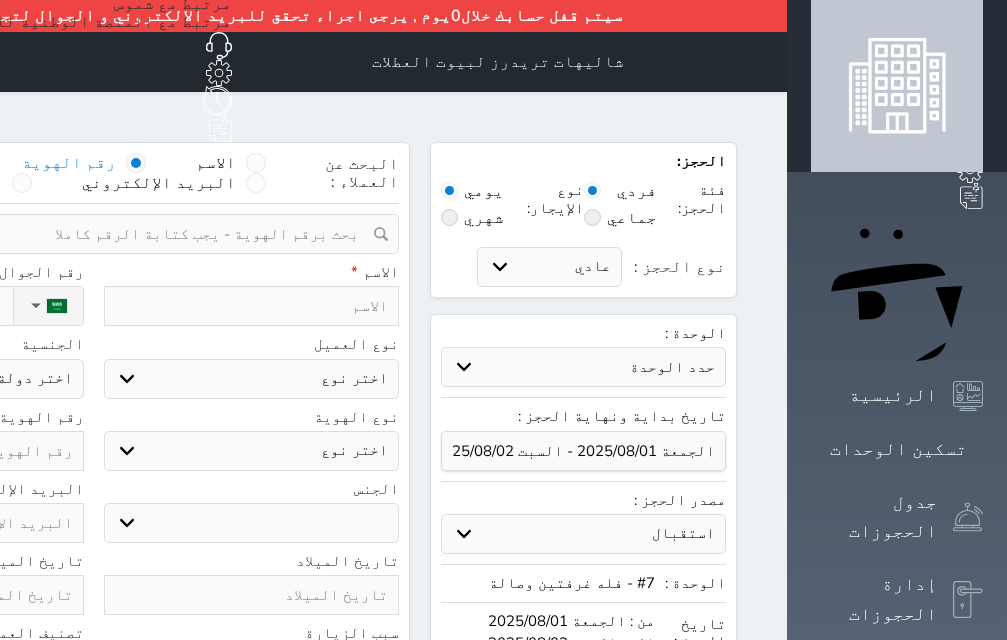 select 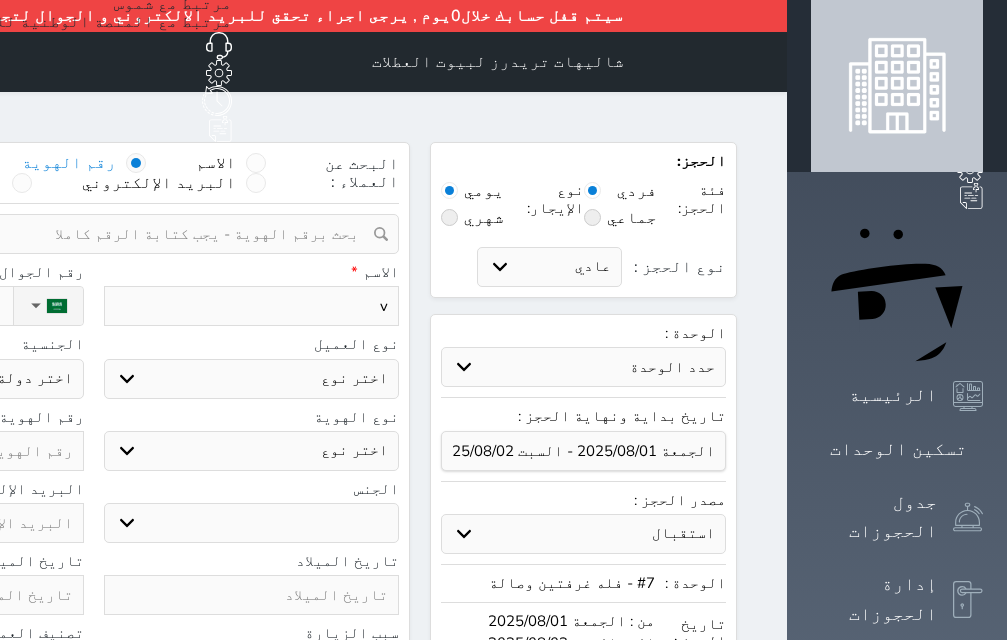 select 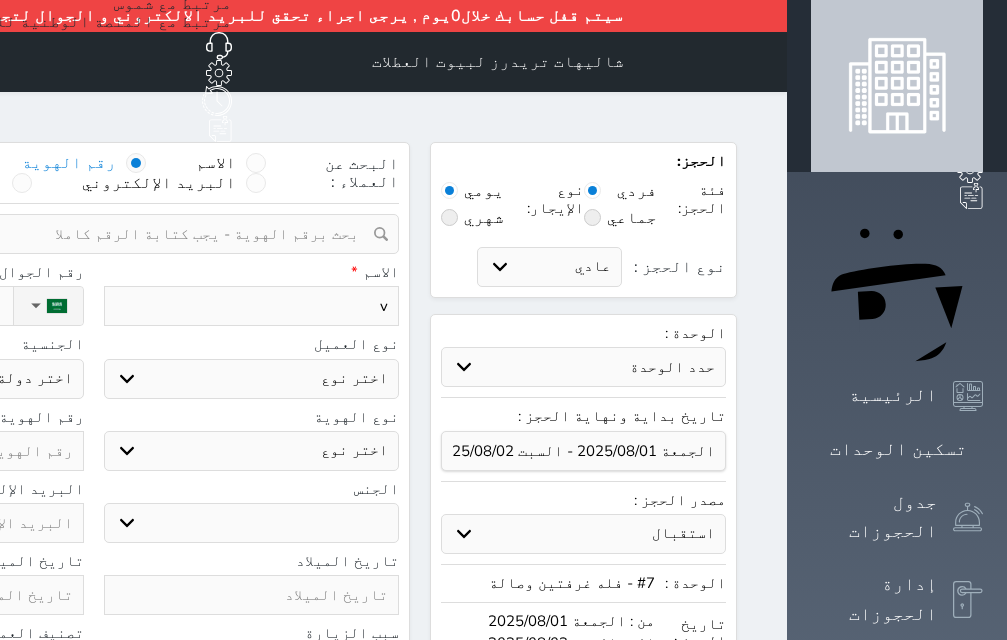 type on "vd" 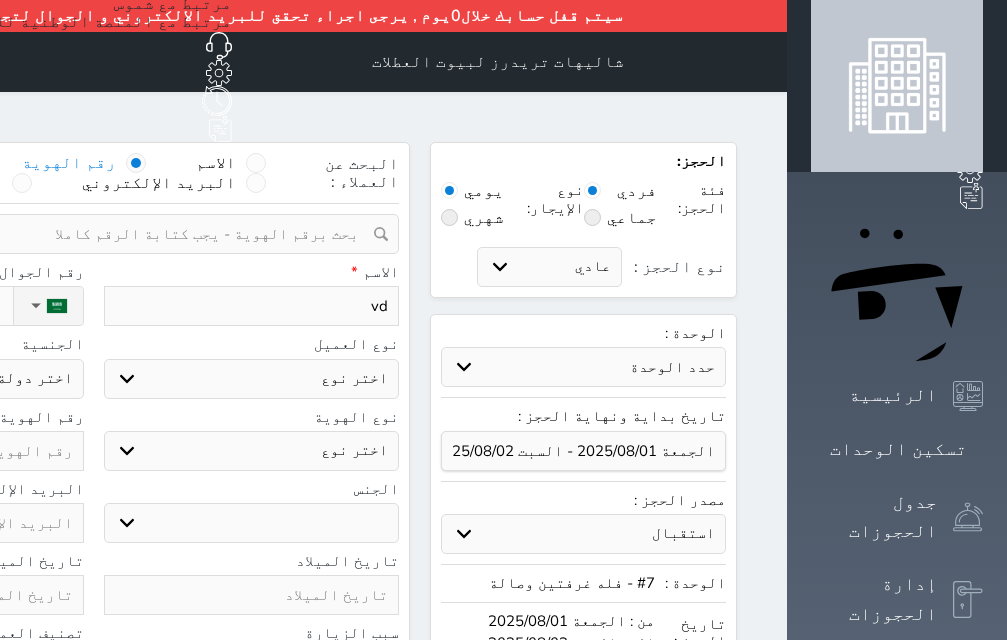 select 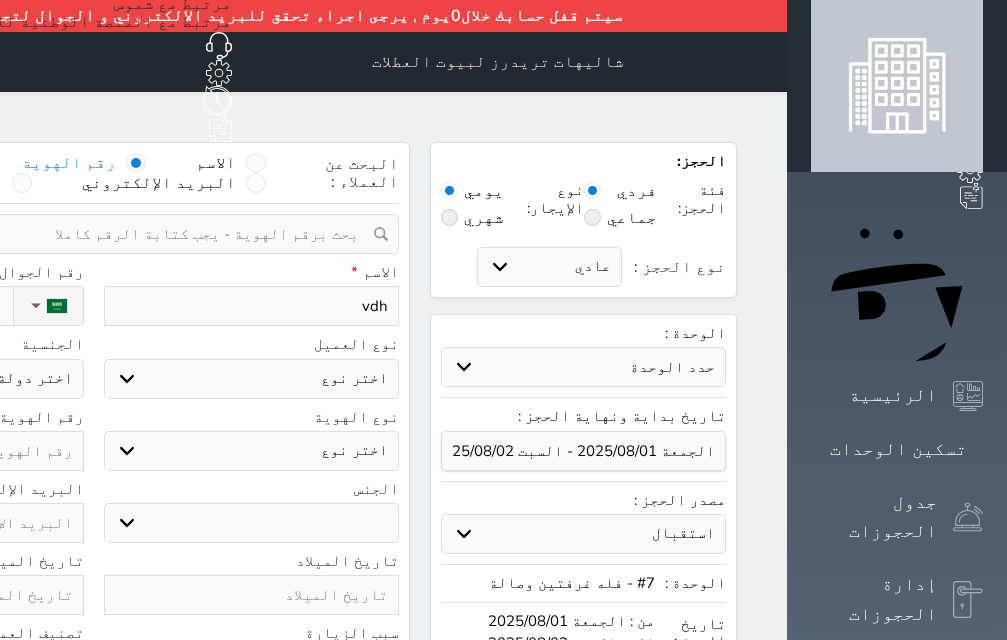 type on "vdhj" 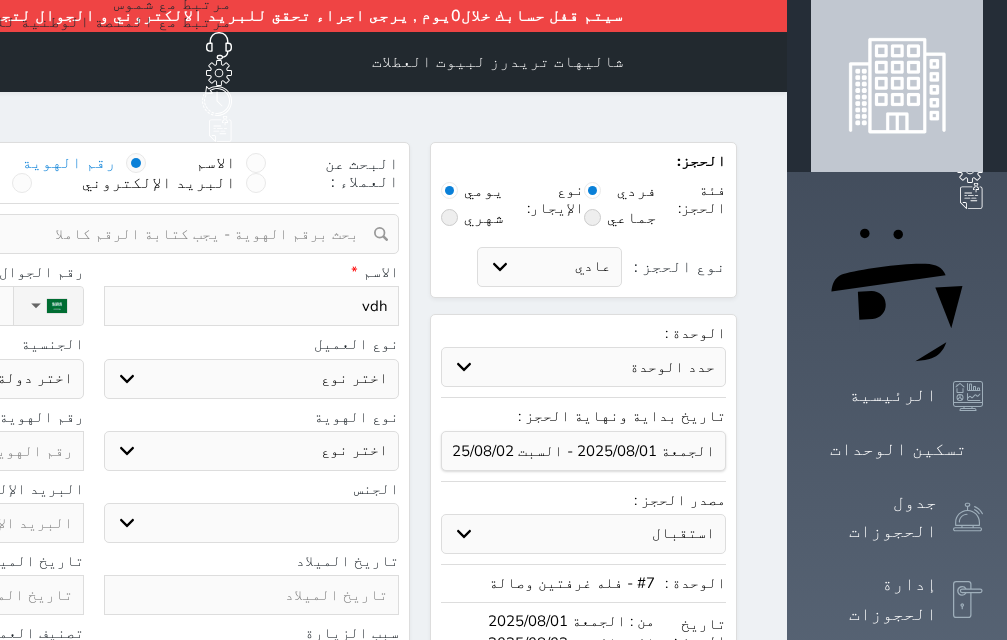 select 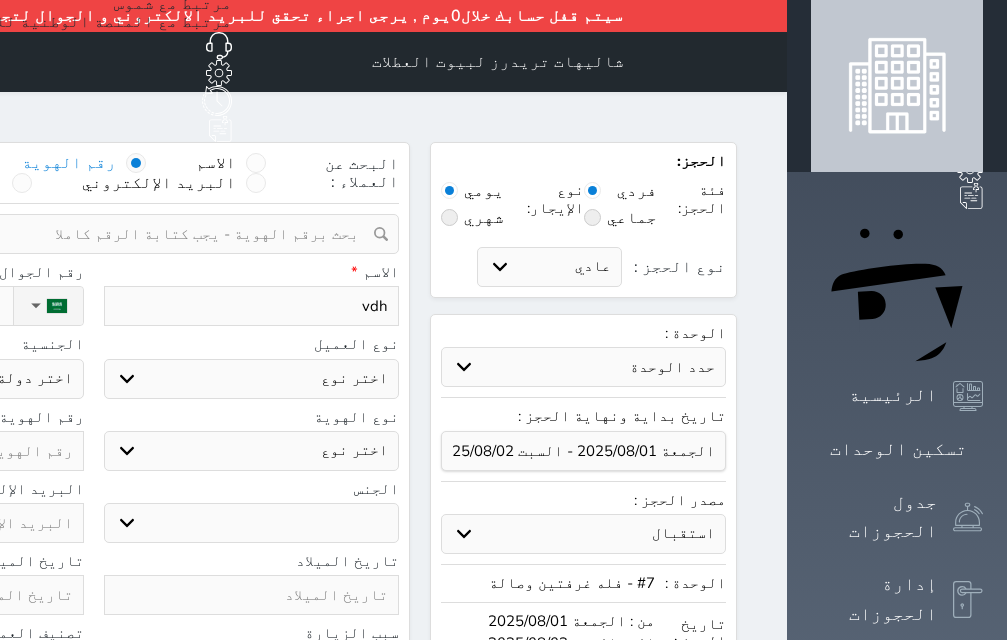select 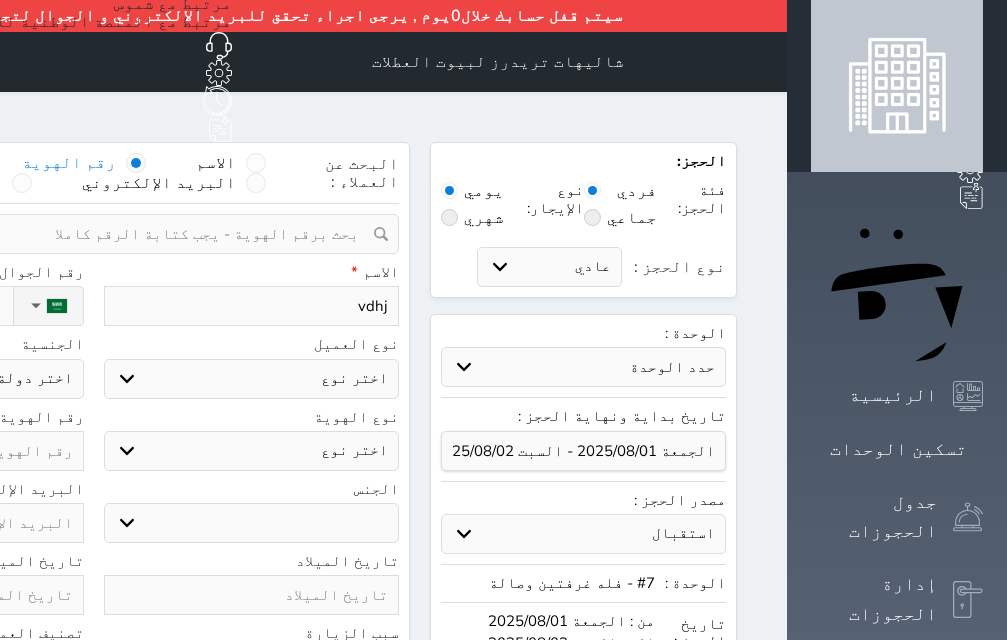 type on "vdh" 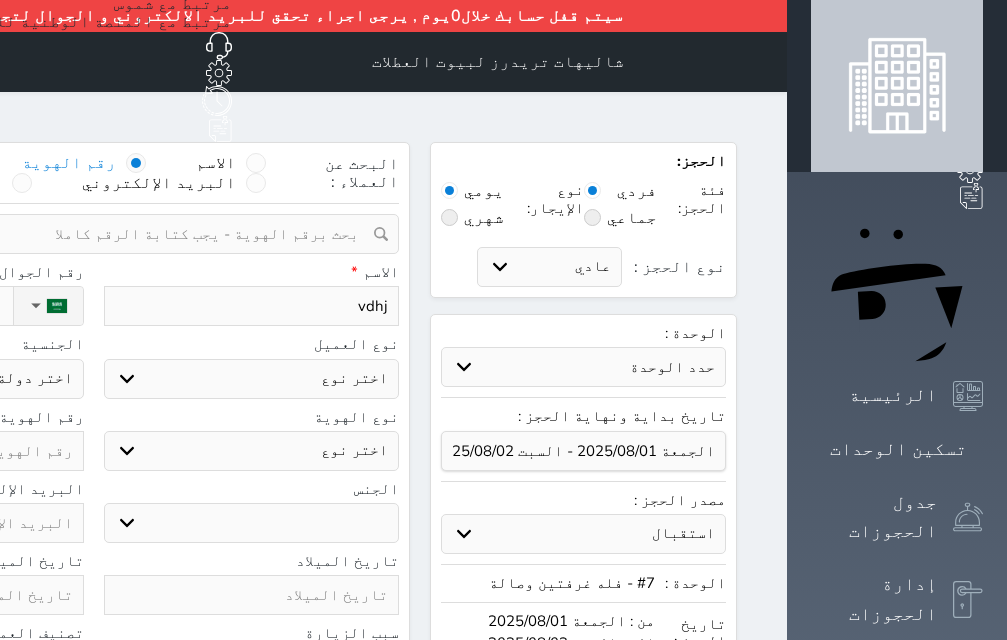 select 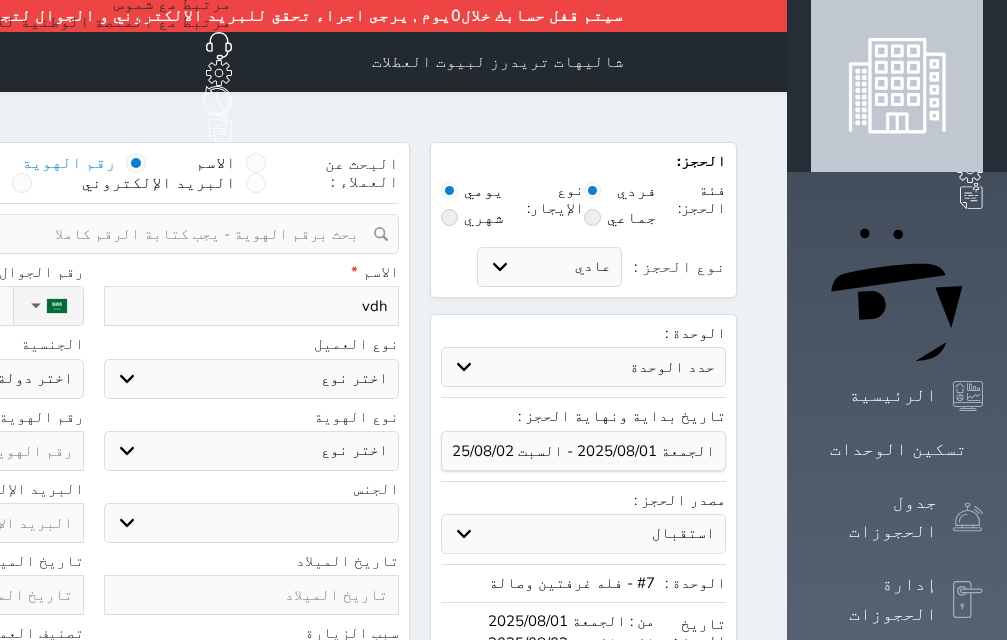 type on "vdhk" 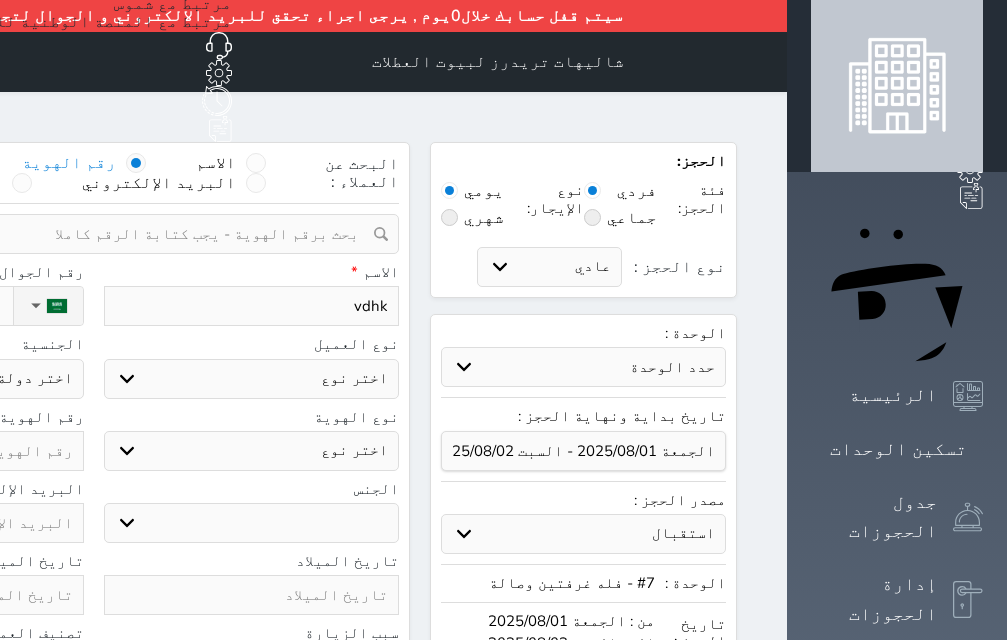 select 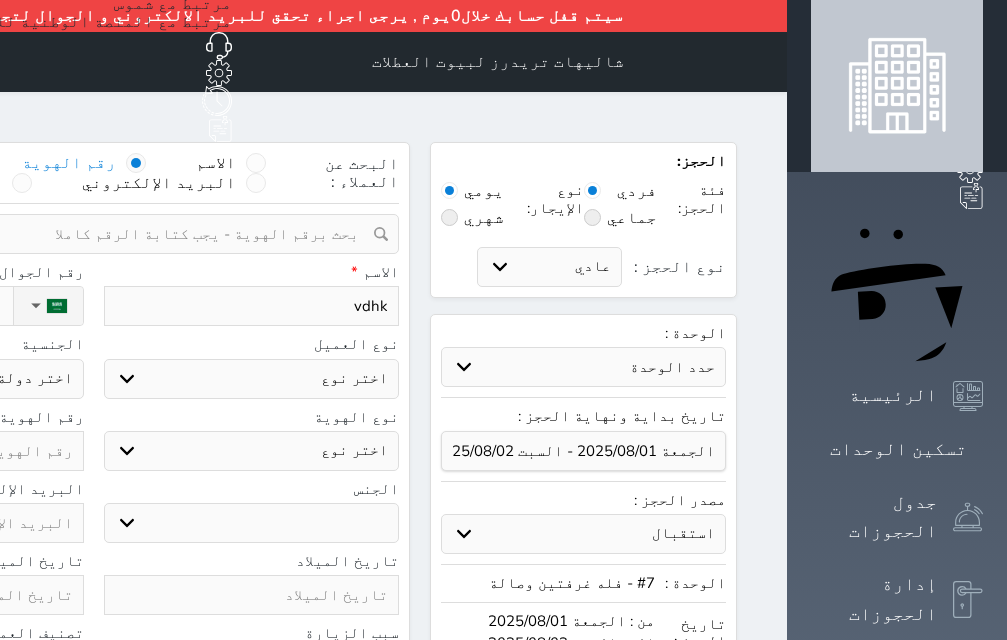 select 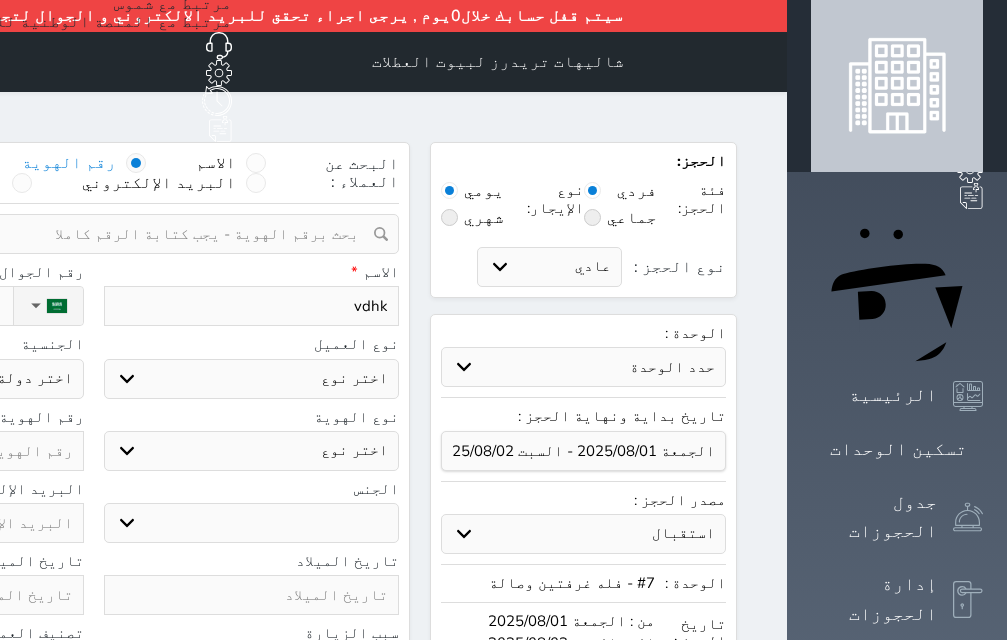 select 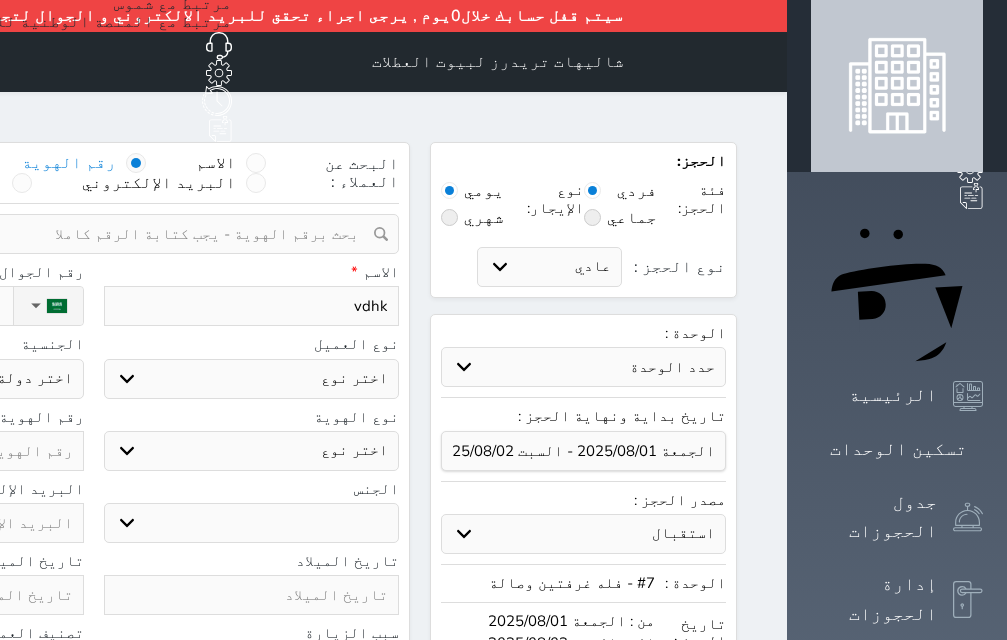 select 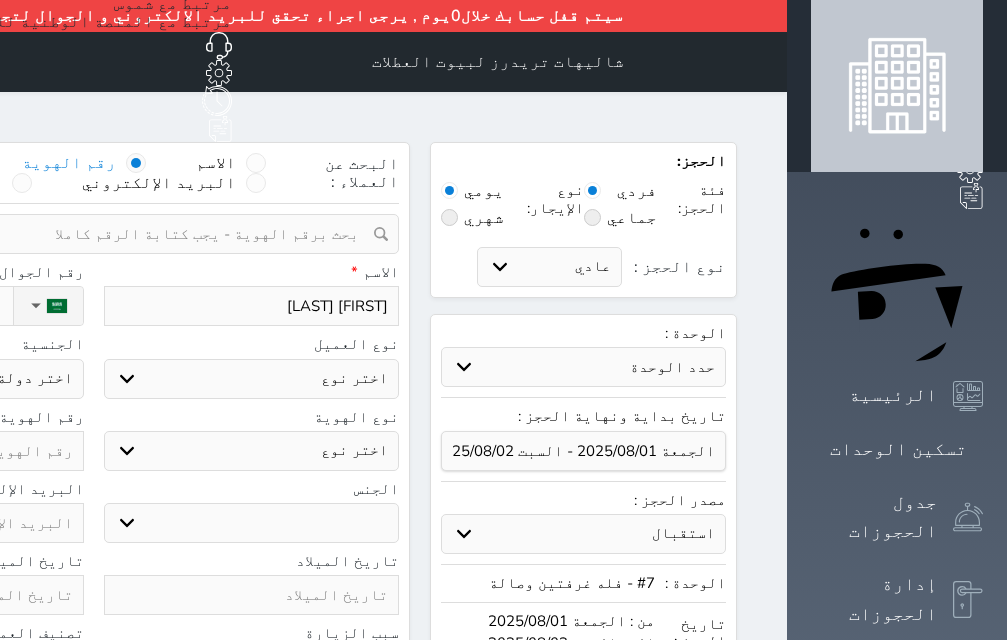 type on "vdhk hp" 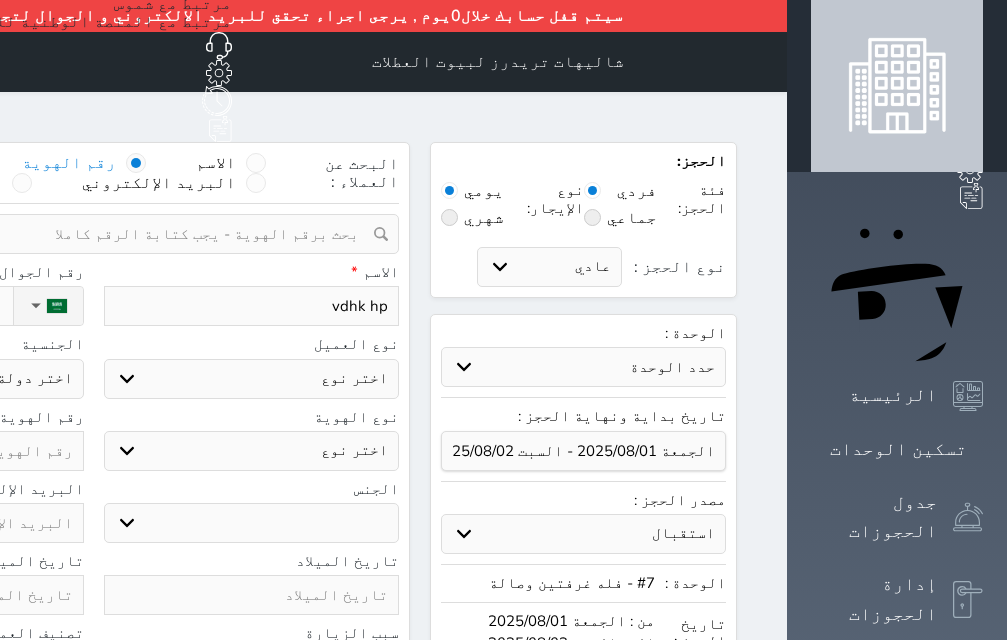 type on "vdhk hpl" 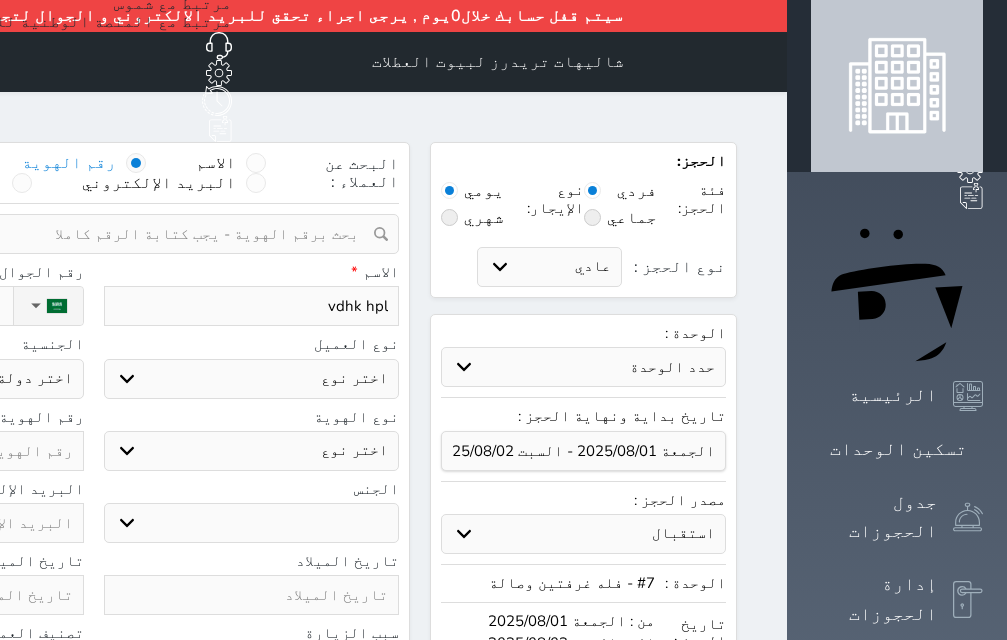 type on "vdhk hpl]" 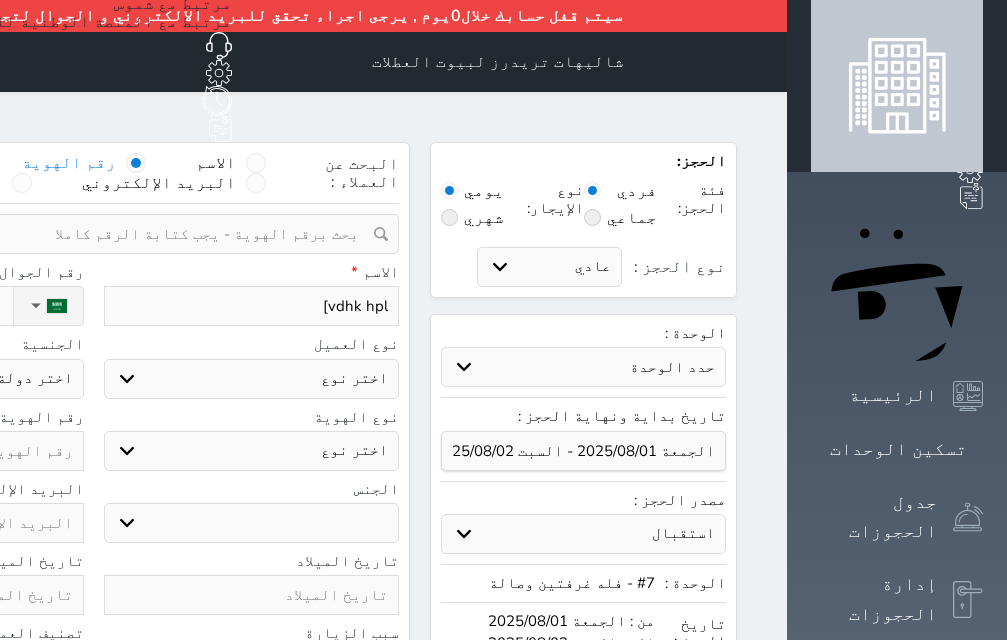 type on "vdhk hpl" 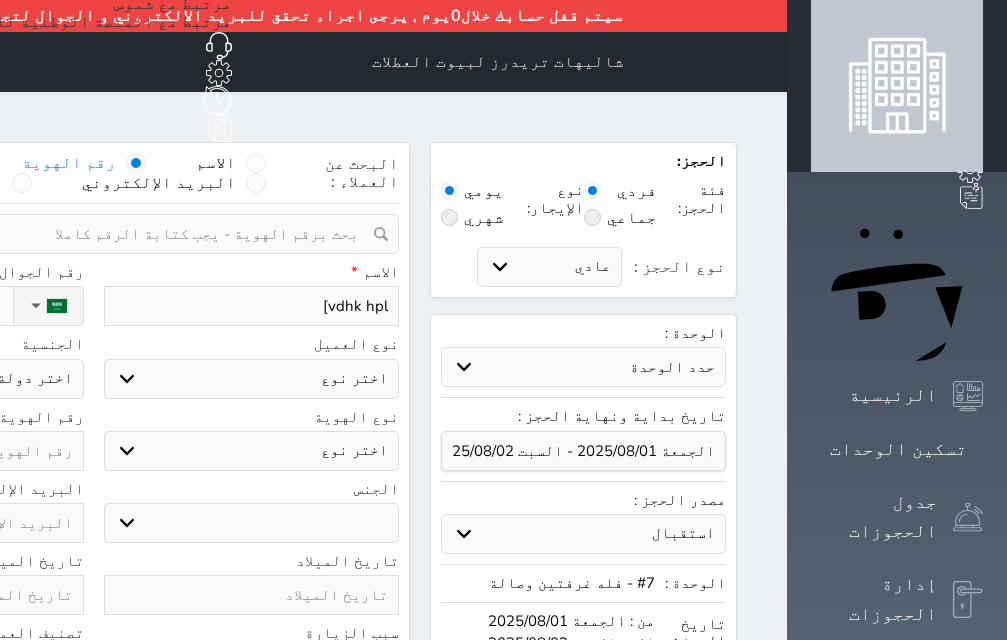 select 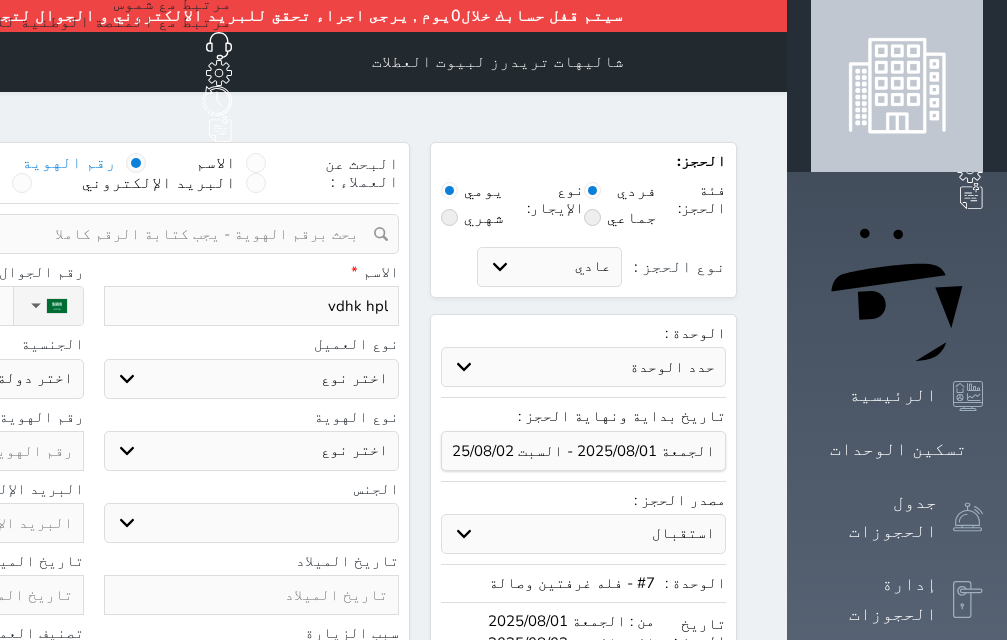 type on "vdhk hp" 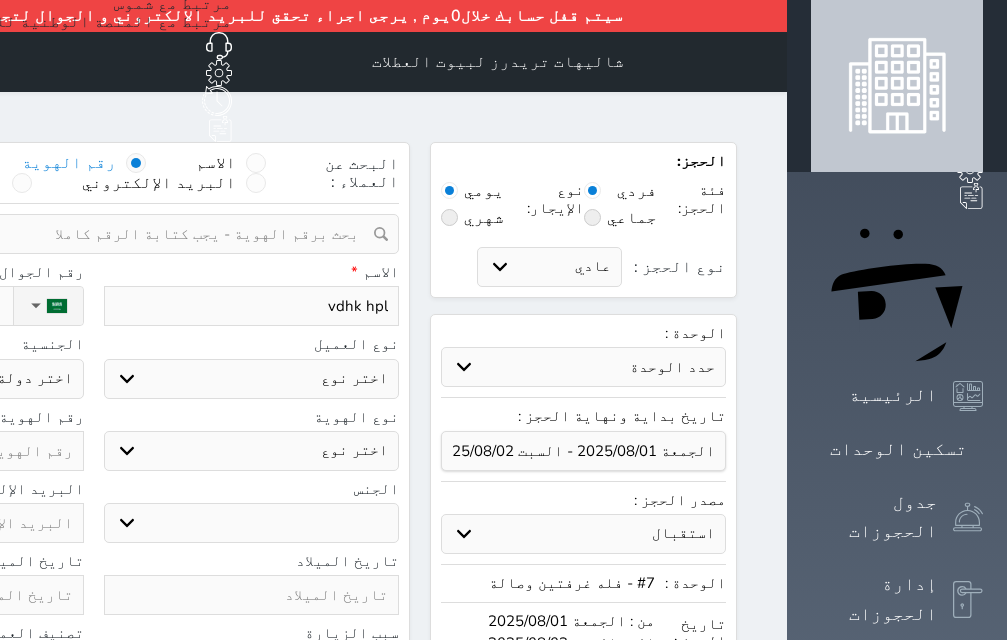 select 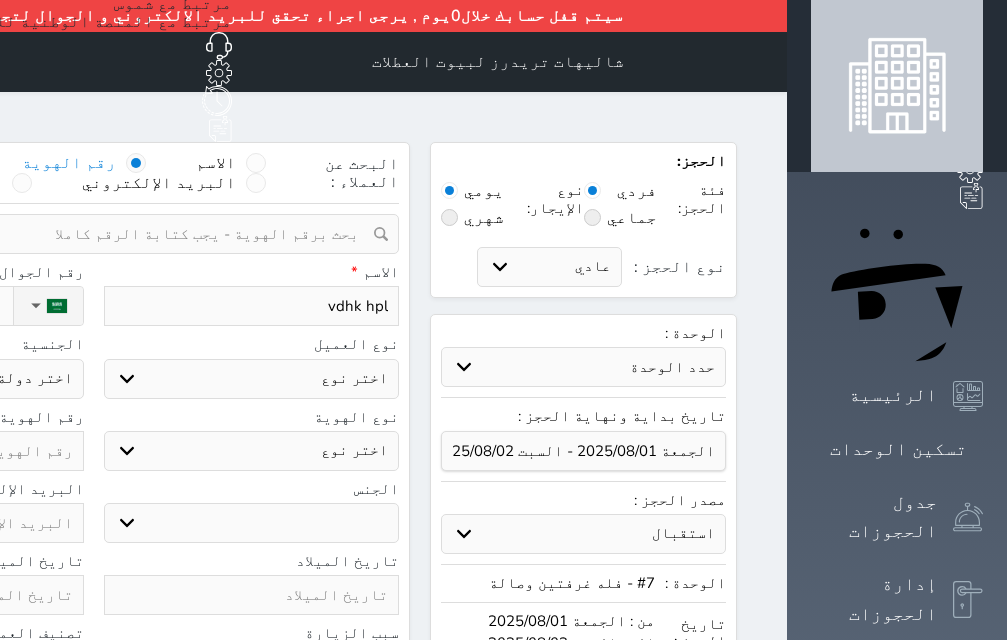 select 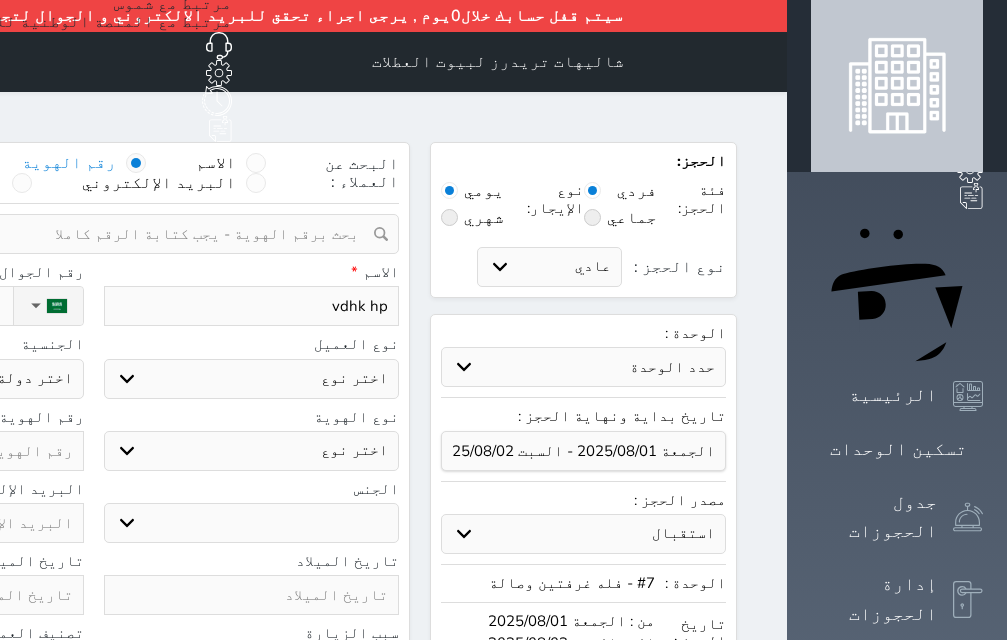 type on "[FIRST] [LAST]" 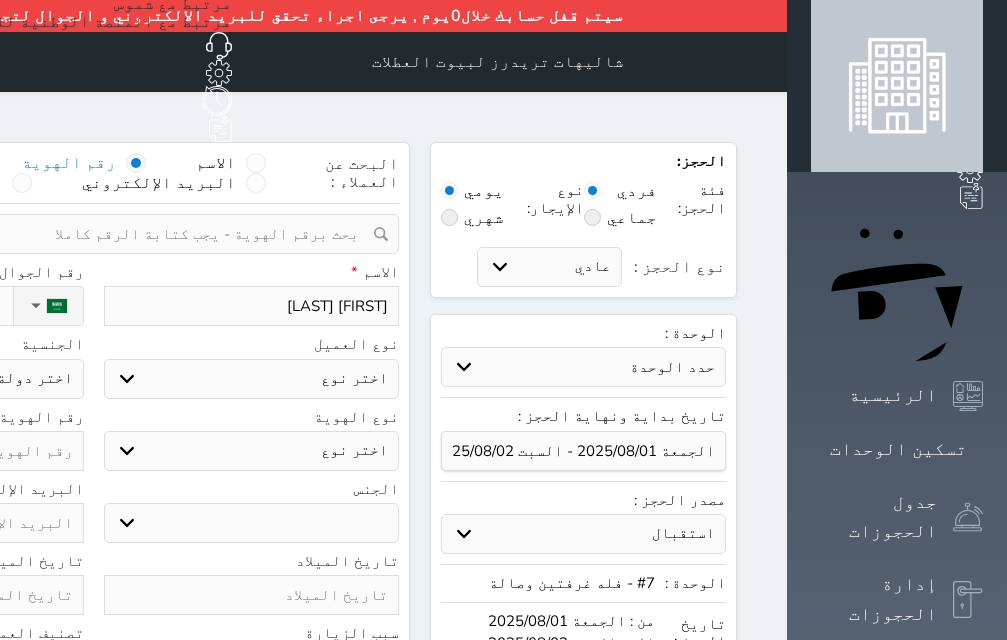 type on "vdhk" 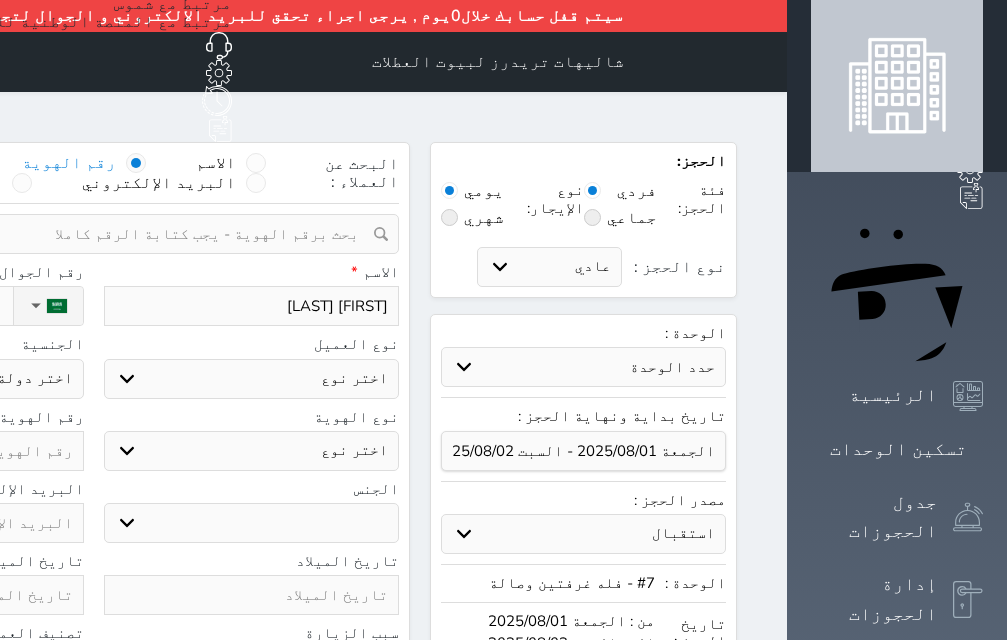 select 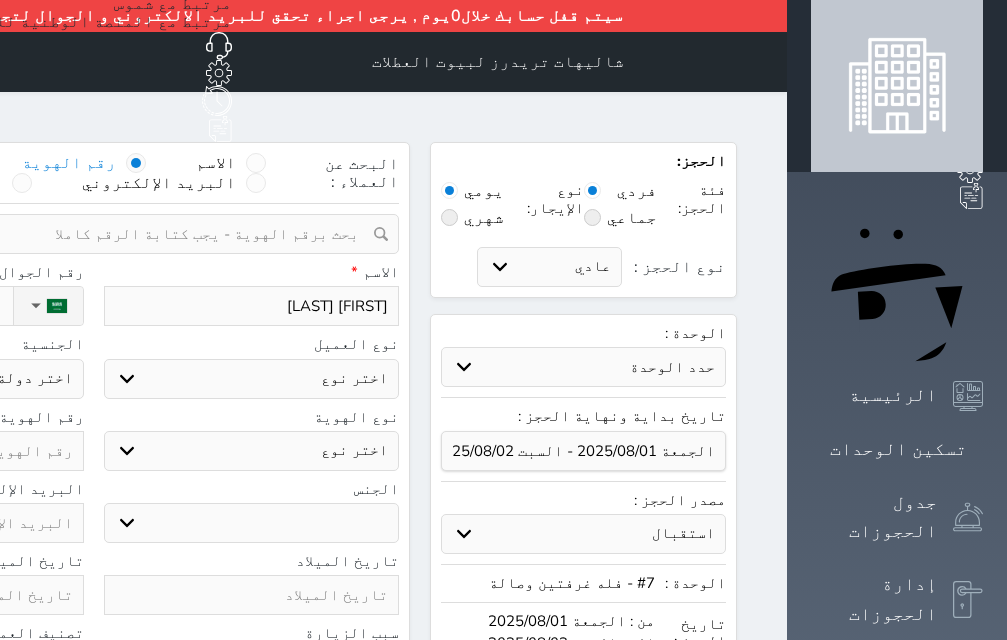 select 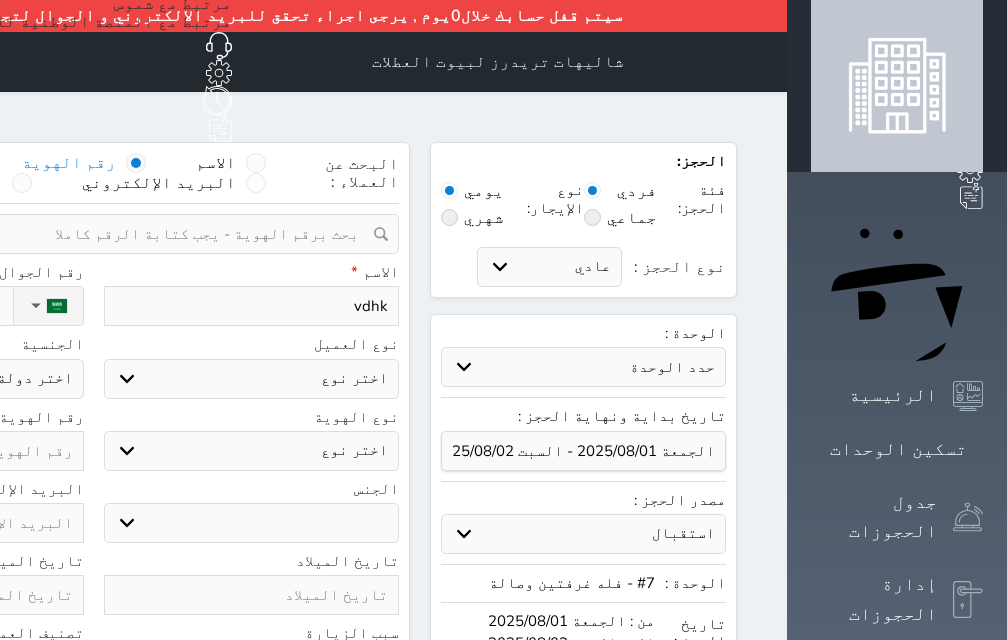type on "vdhk" 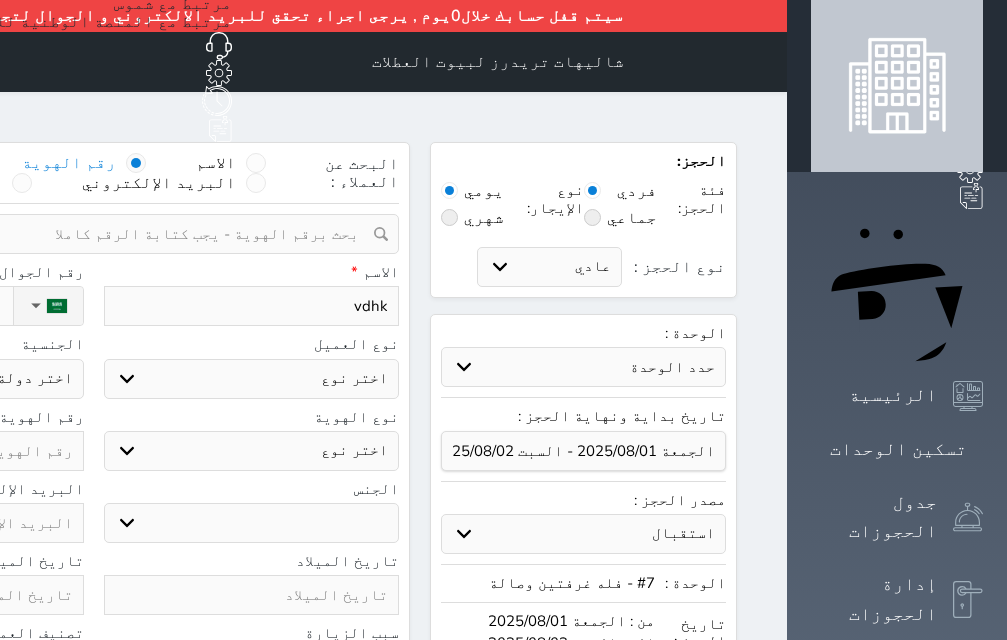 select 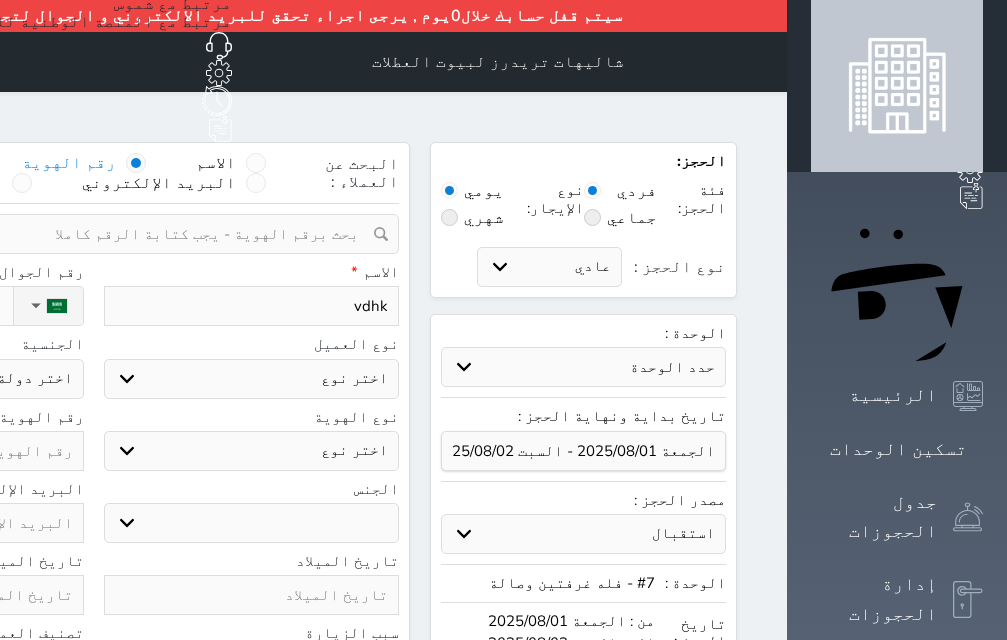 select 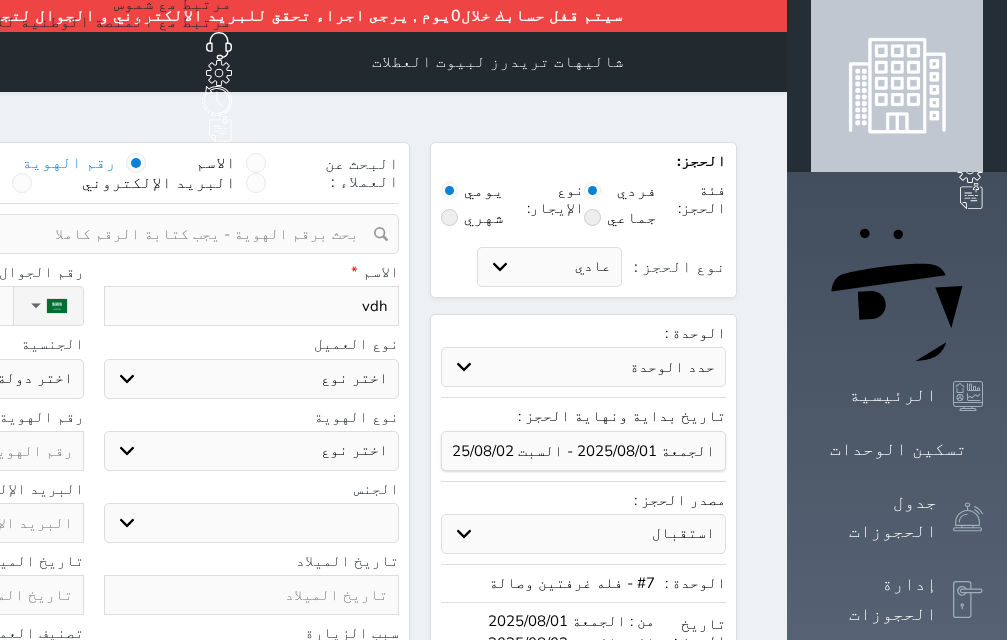 type on "vd" 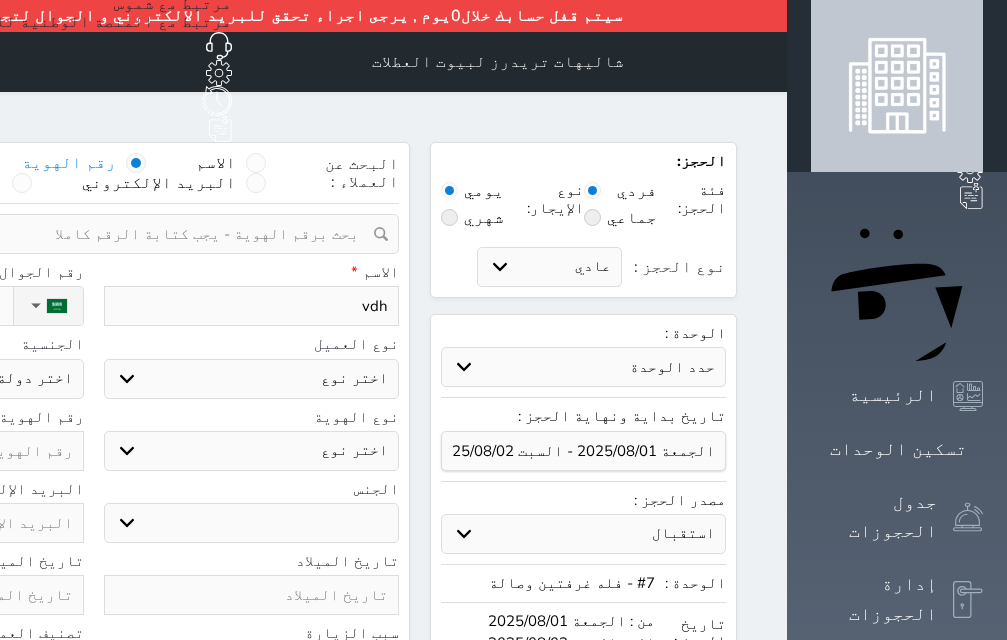 select 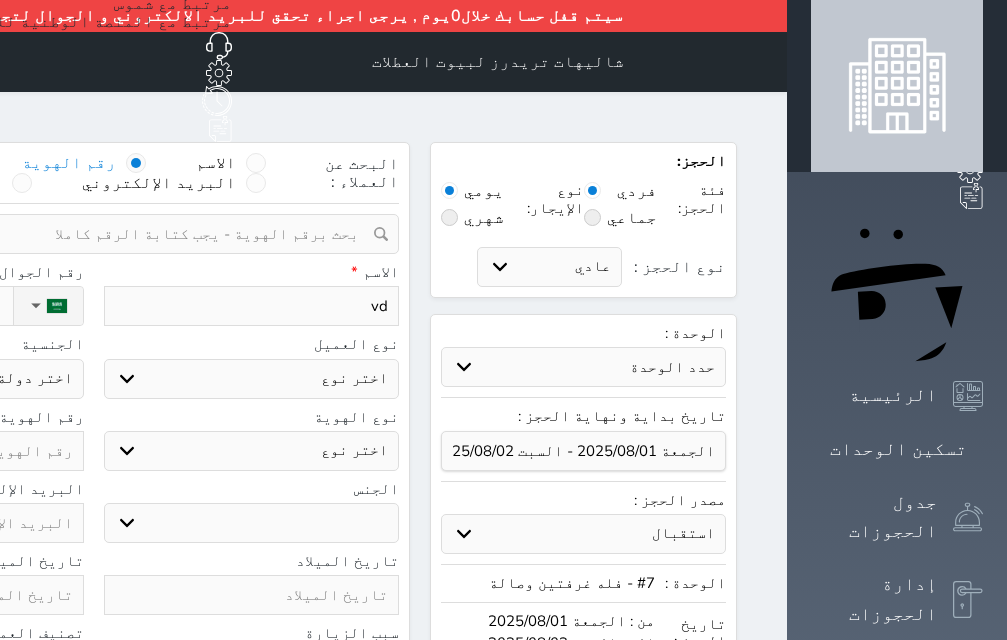 type on "v" 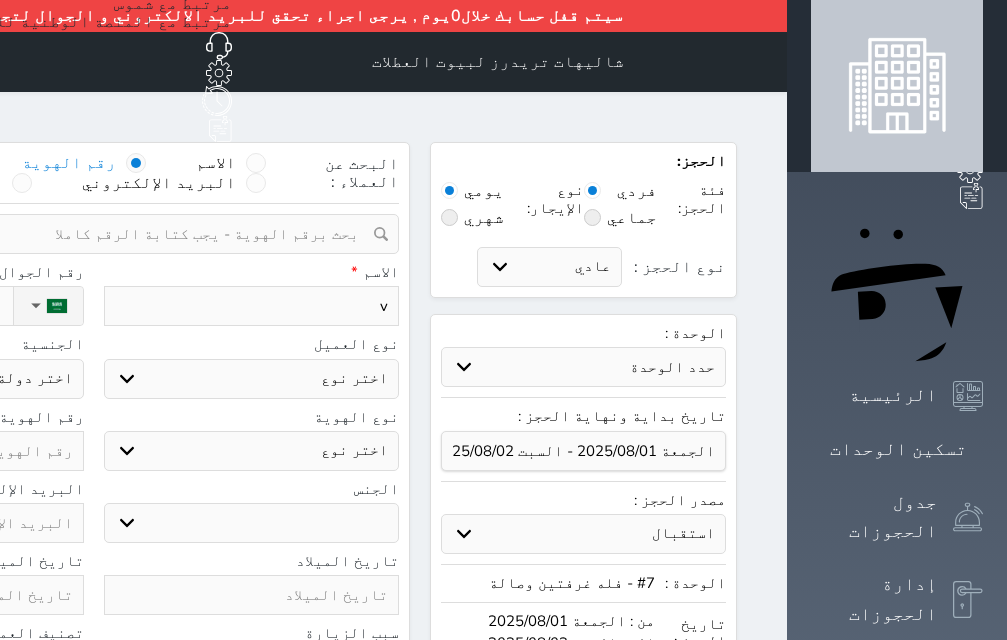 type 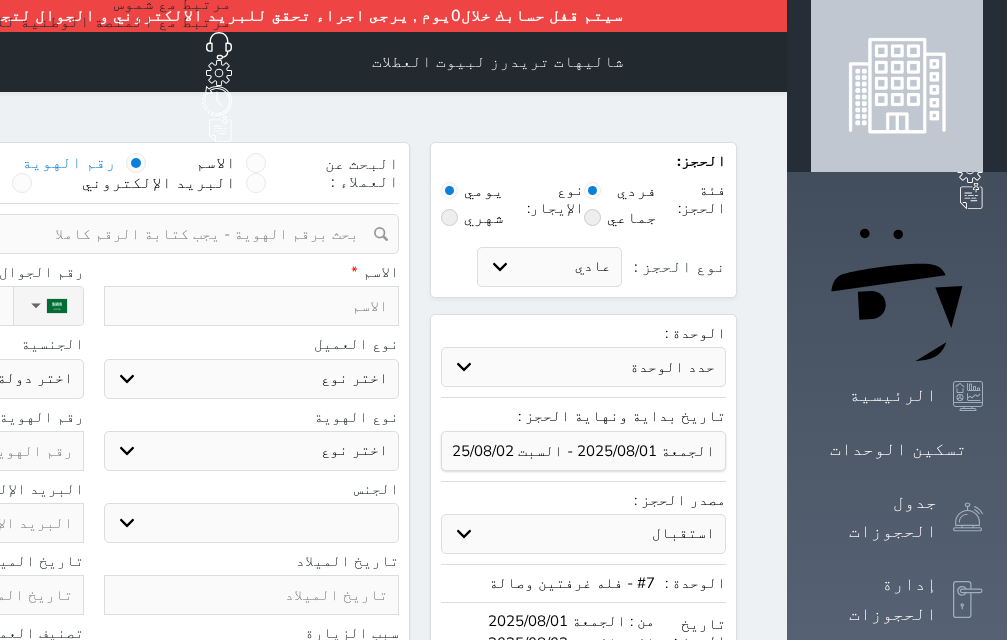type on "ر" 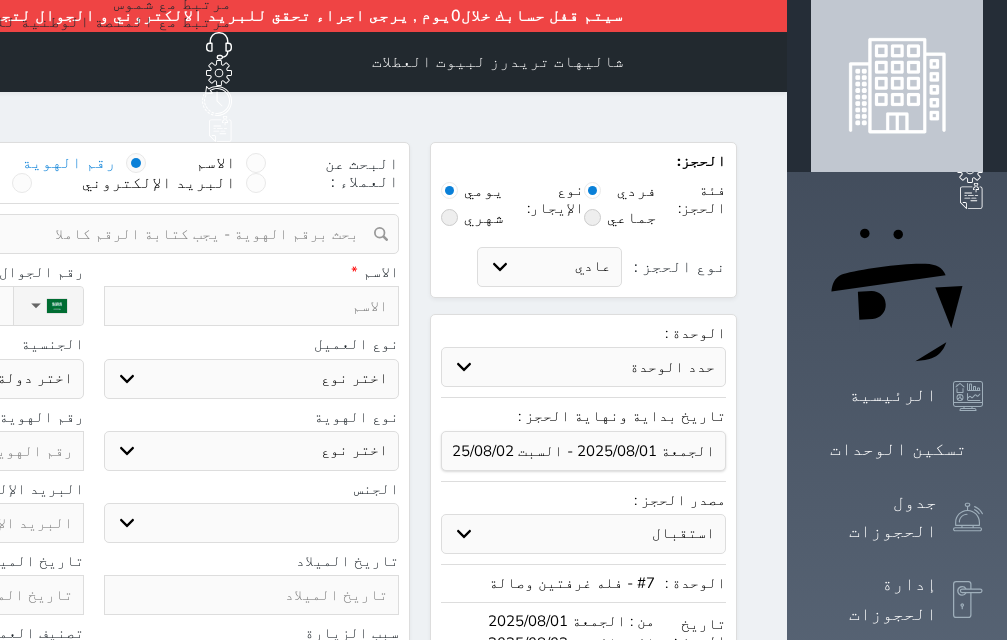 select 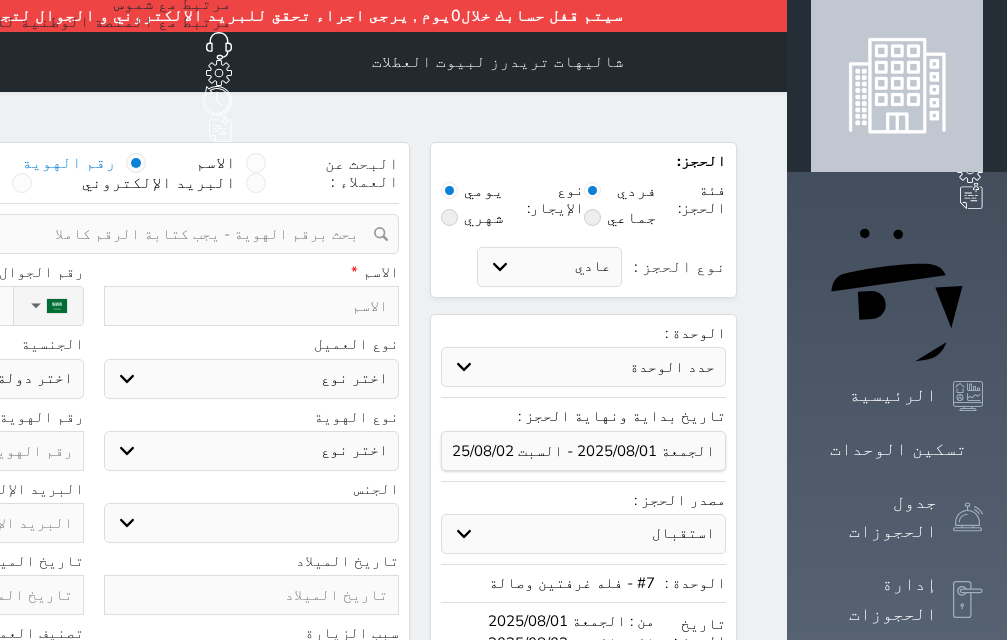 select 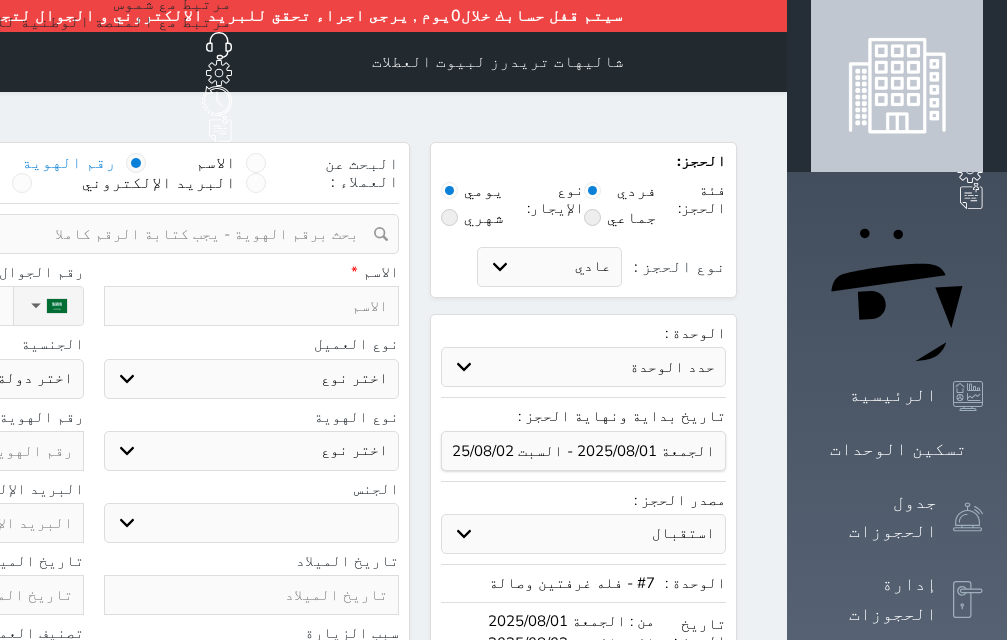 select 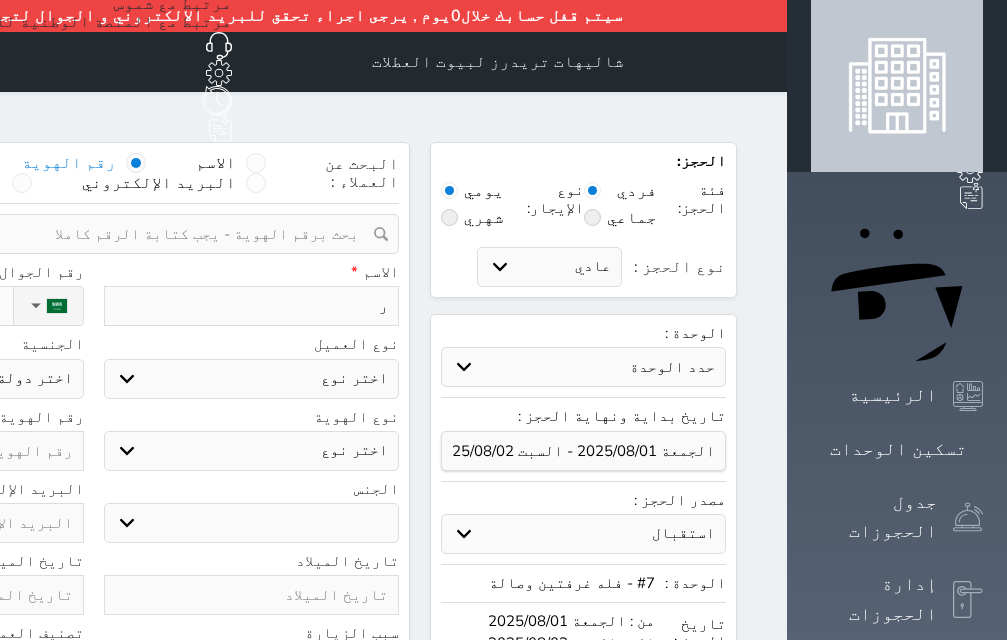 type on "ري" 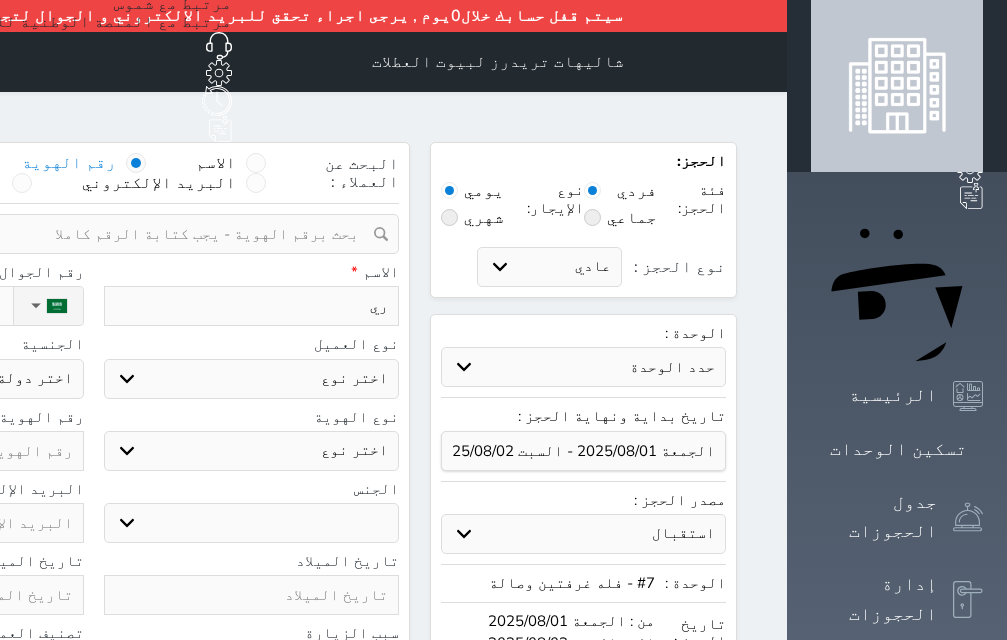 type on "ريا" 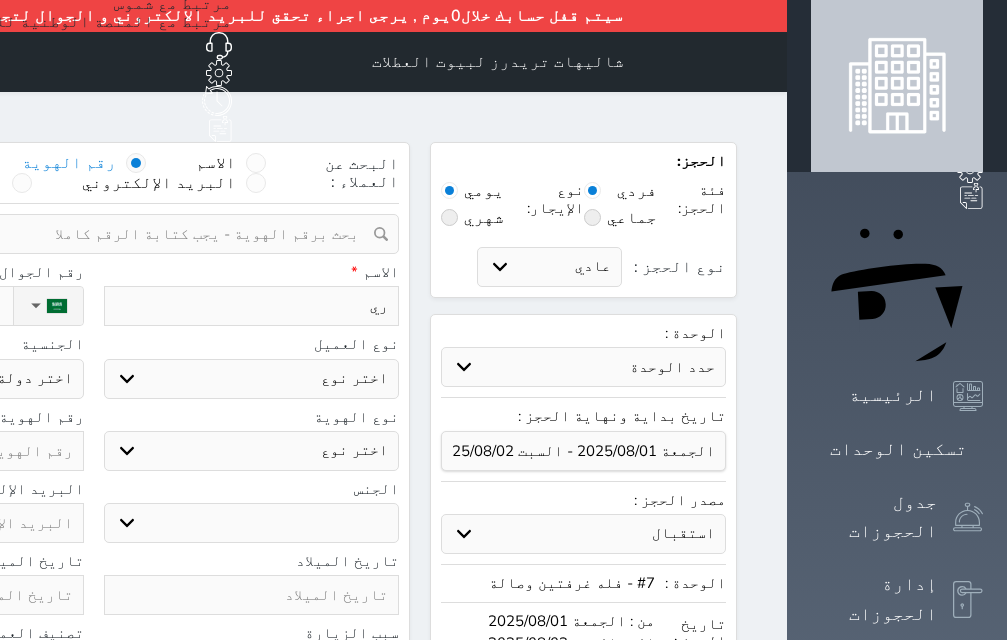 select 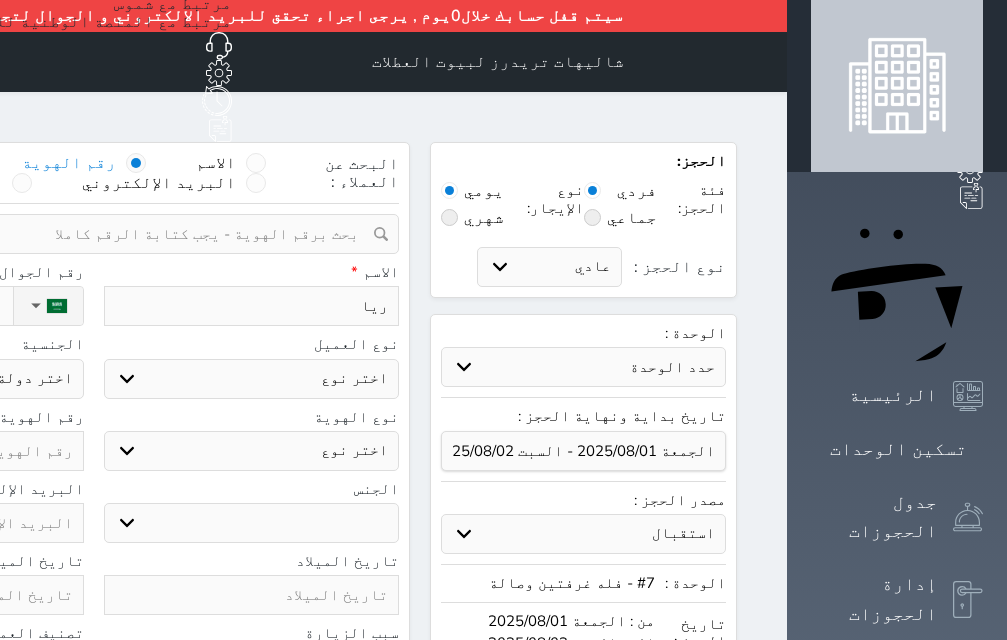 type on "ريان" 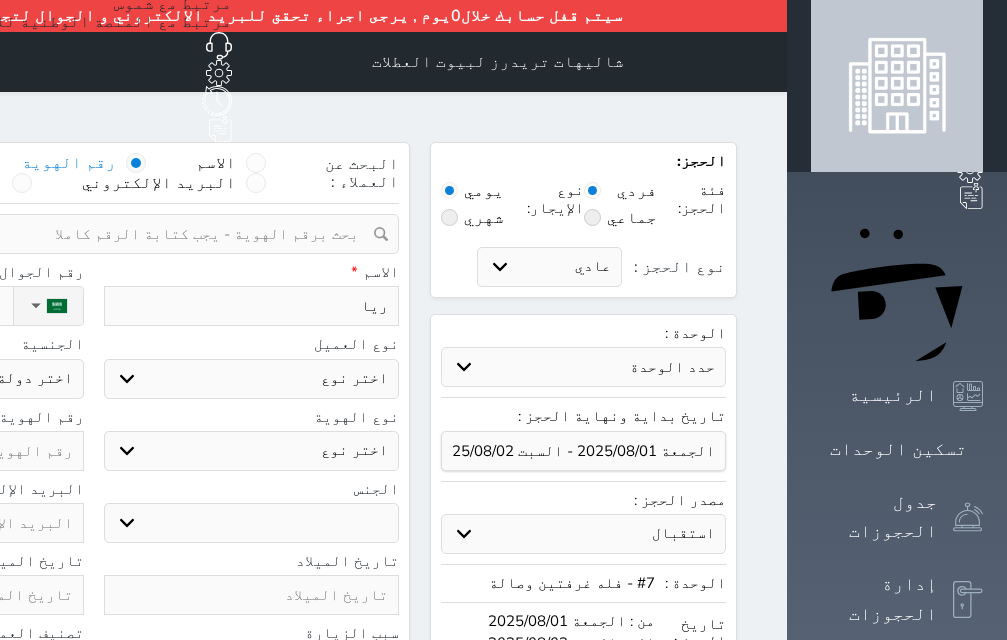 select 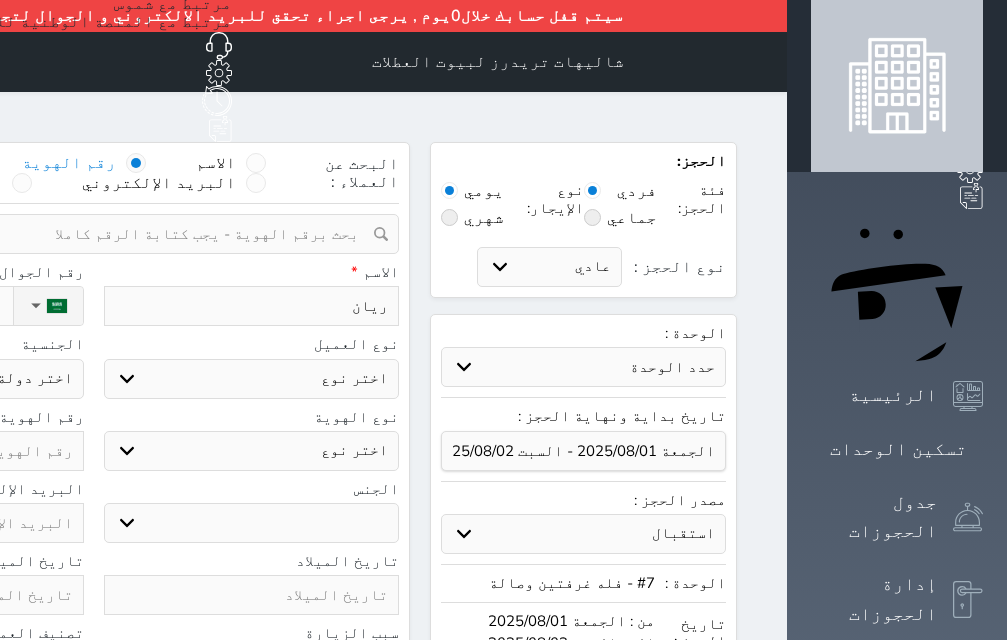 type on "ريان" 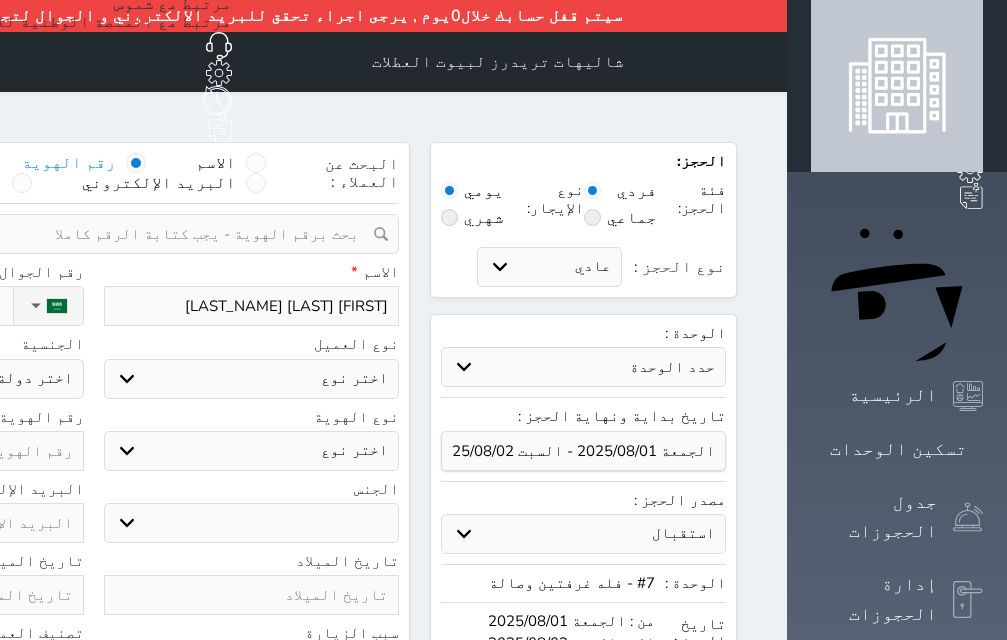 click on "نوع الحجز :" at bounding box center (-100, 306) 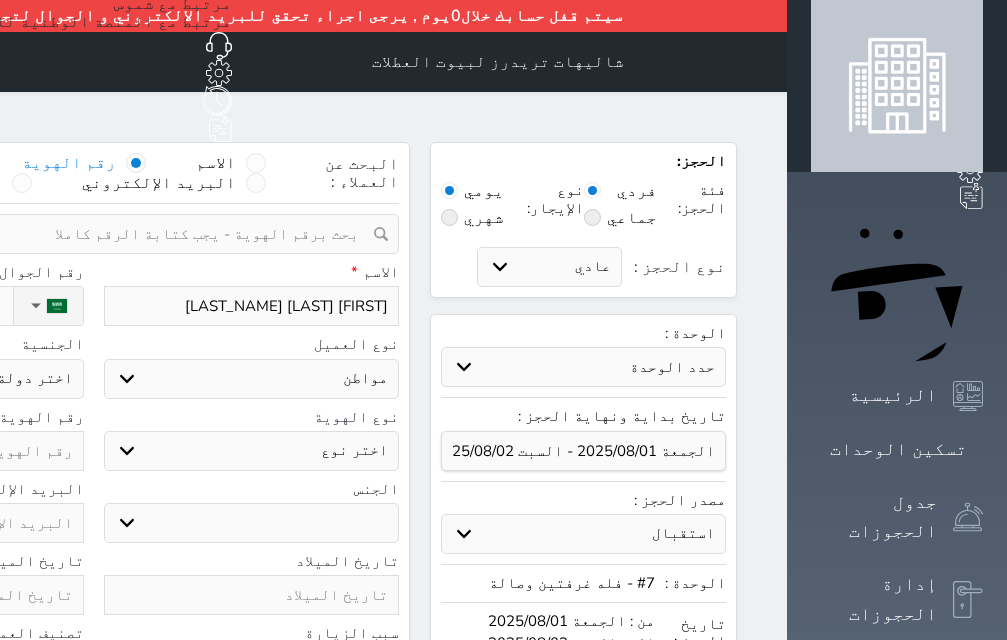 click on "اختر نوع   مواطن مواطن خليجي زائر مقيم" at bounding box center (252, 379) 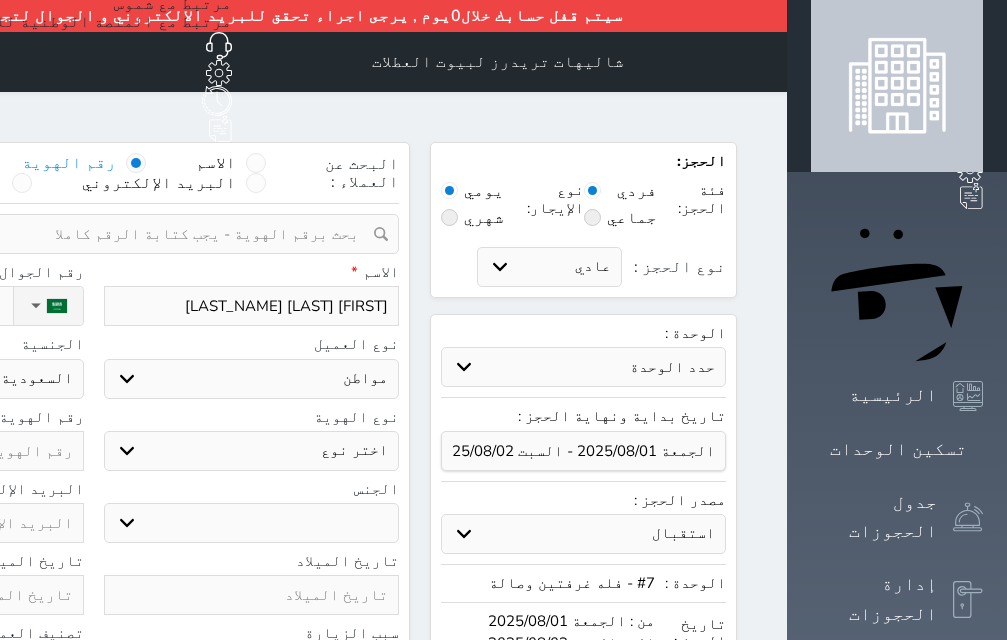 click on "اختر نوع   هوية وطنية هوية عائلية جواز السفر" at bounding box center (252, 451) 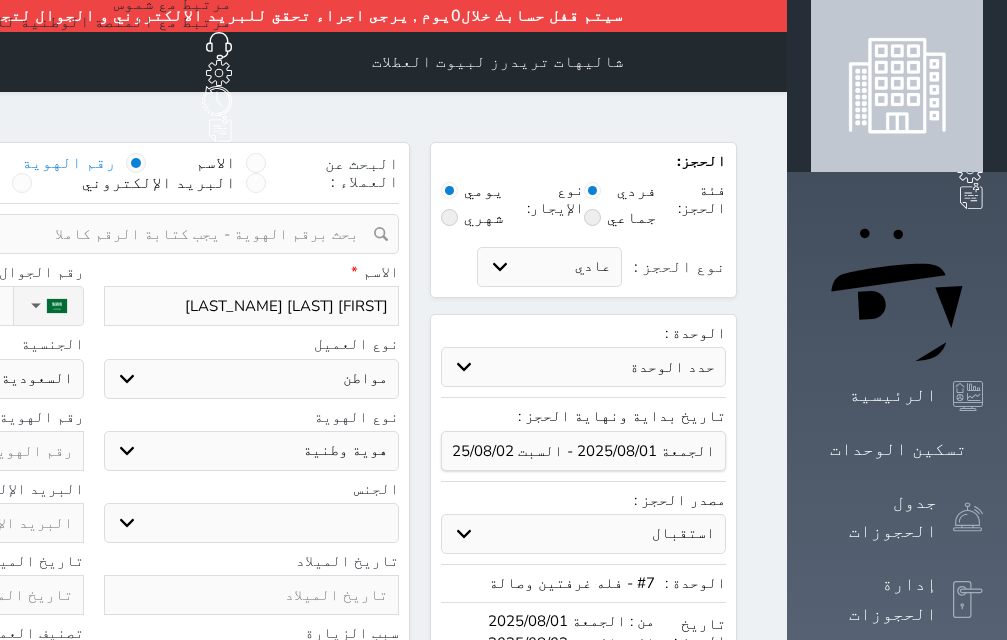 click on "اختر نوع   هوية وطنية هوية عائلية جواز السفر" at bounding box center [252, 451] 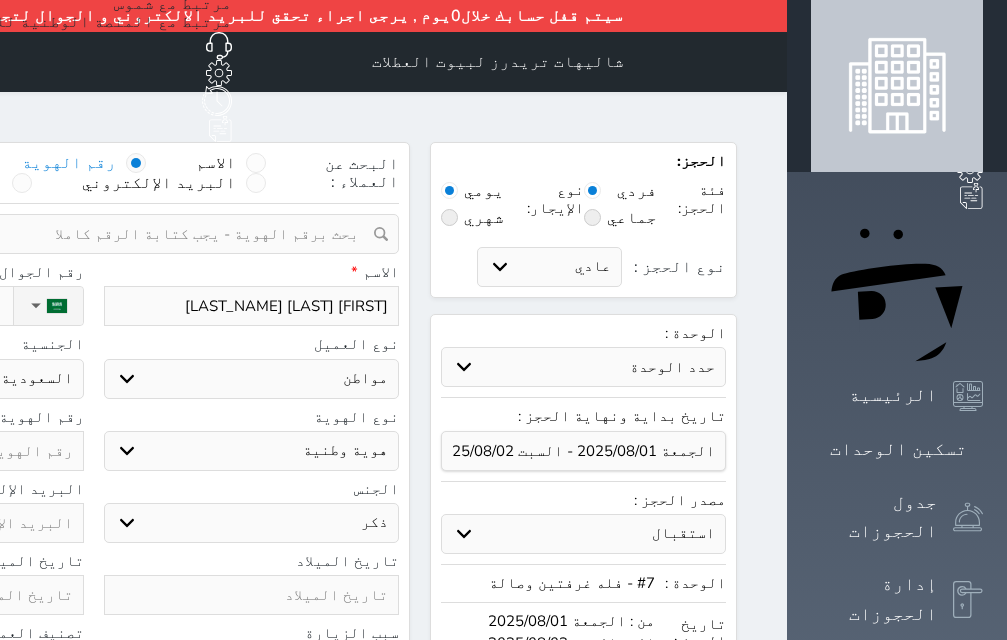 click on "ذكر   انثى" at bounding box center [252, 523] 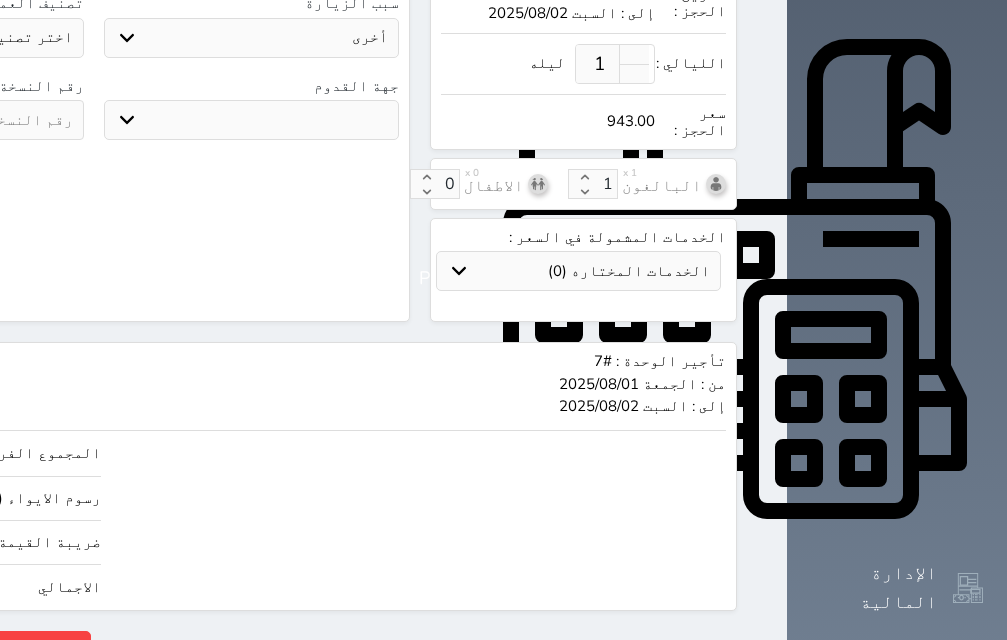 scroll, scrollTop: 642, scrollLeft: 0, axis: vertical 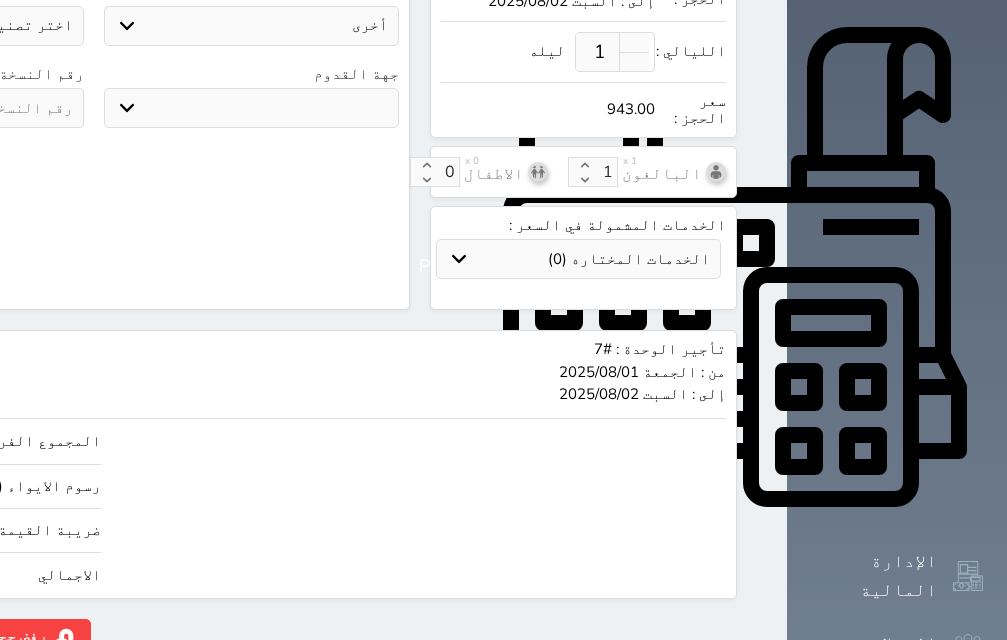 click on "943.00" at bounding box center [-147, 575] 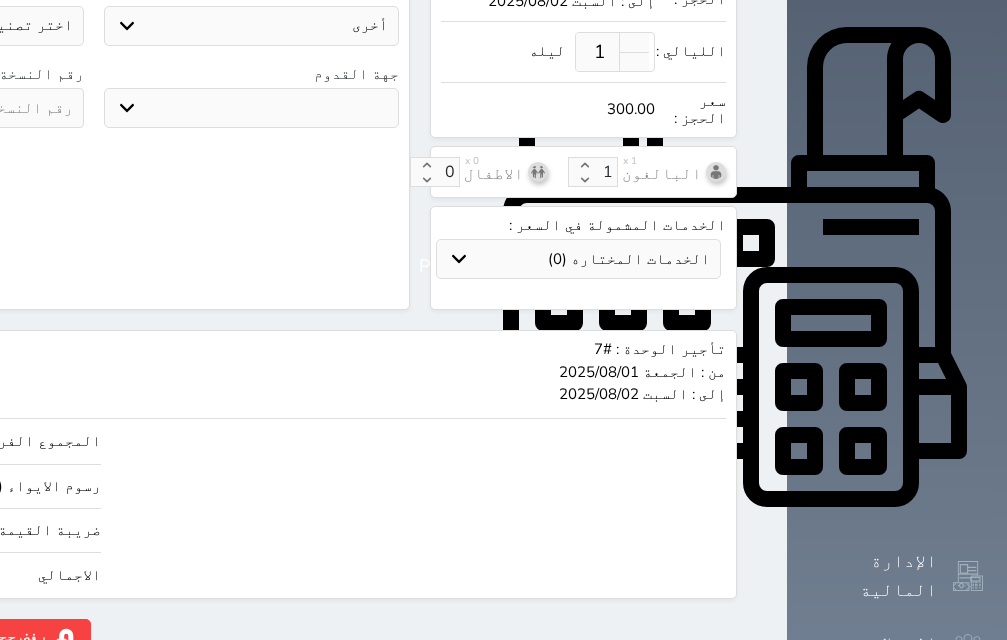 click on "حجز" at bounding box center (-130, 636) 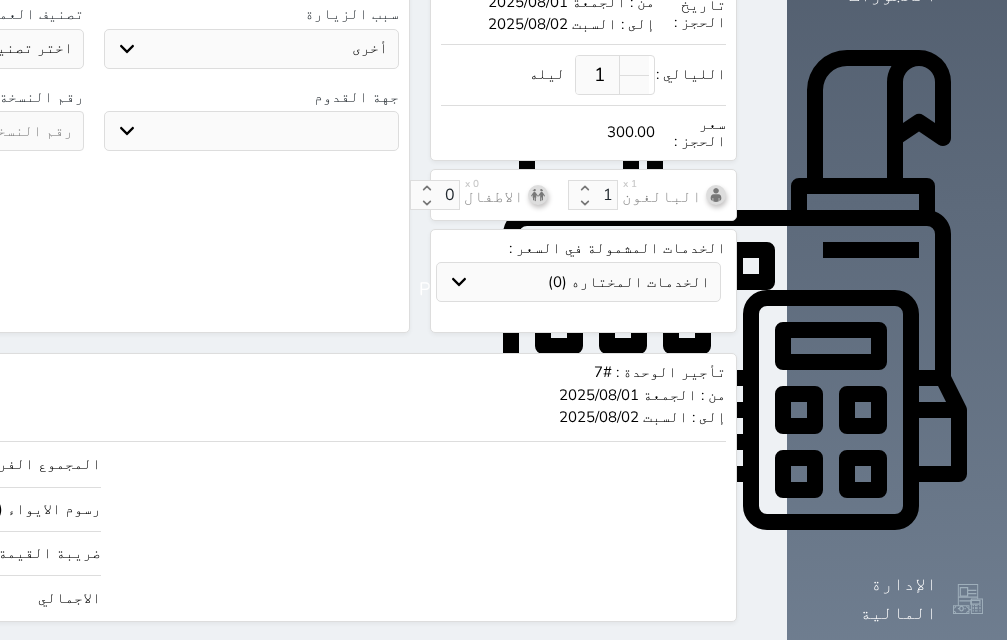 click at bounding box center [0, 0] 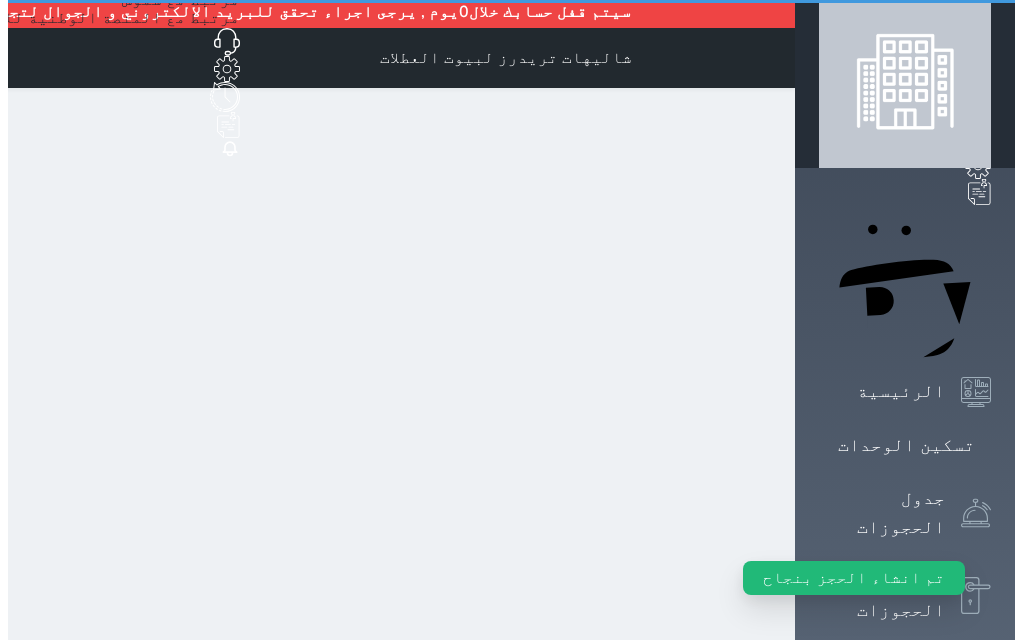 scroll, scrollTop: 0, scrollLeft: 0, axis: both 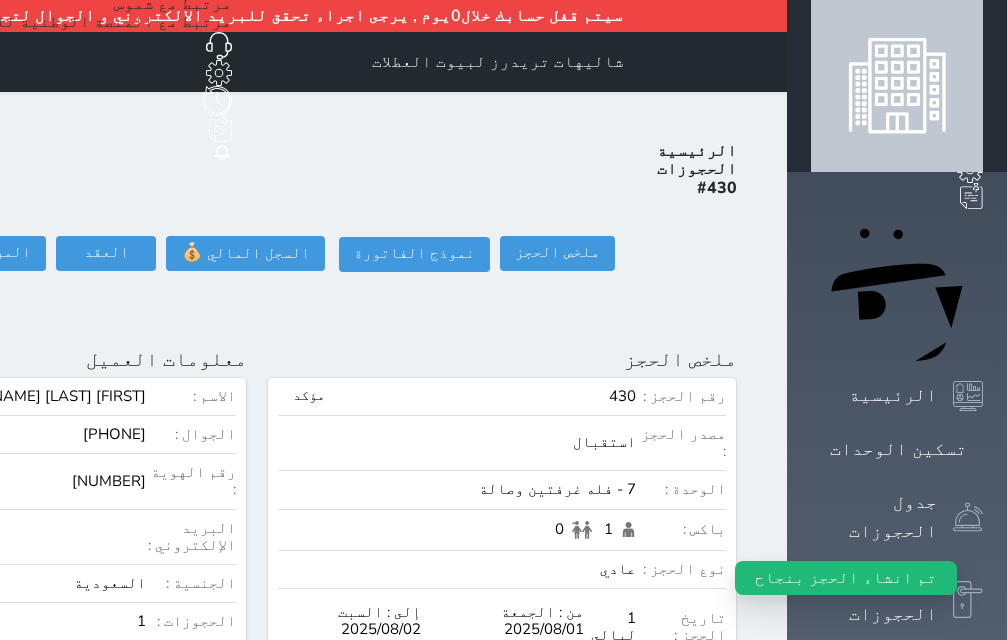 click on "تسجيل دخول" at bounding box center [-156, 253] 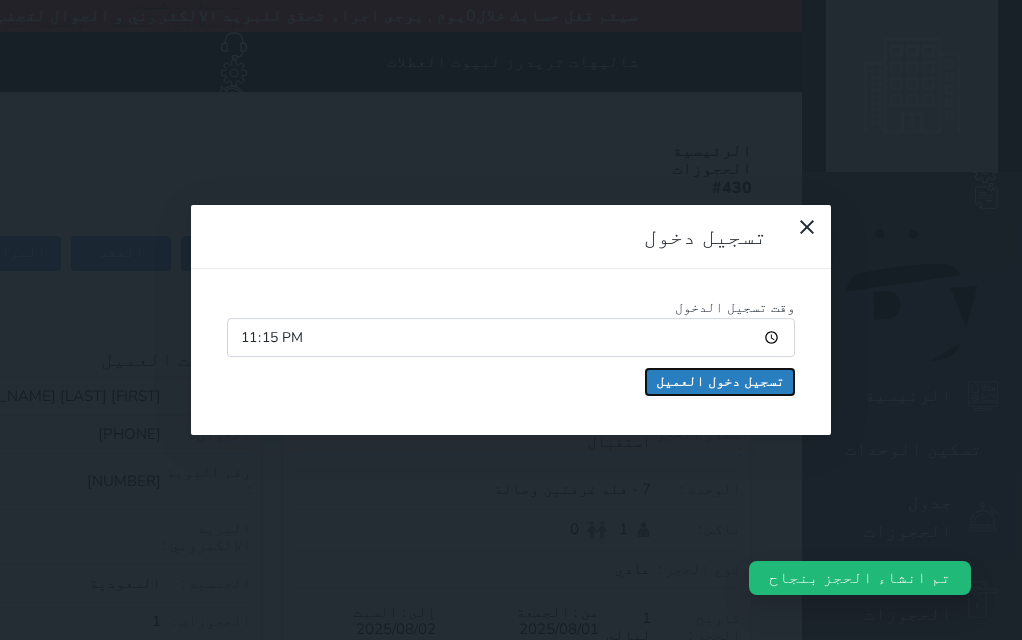 click on "تسجيل دخول العميل" at bounding box center (720, 382) 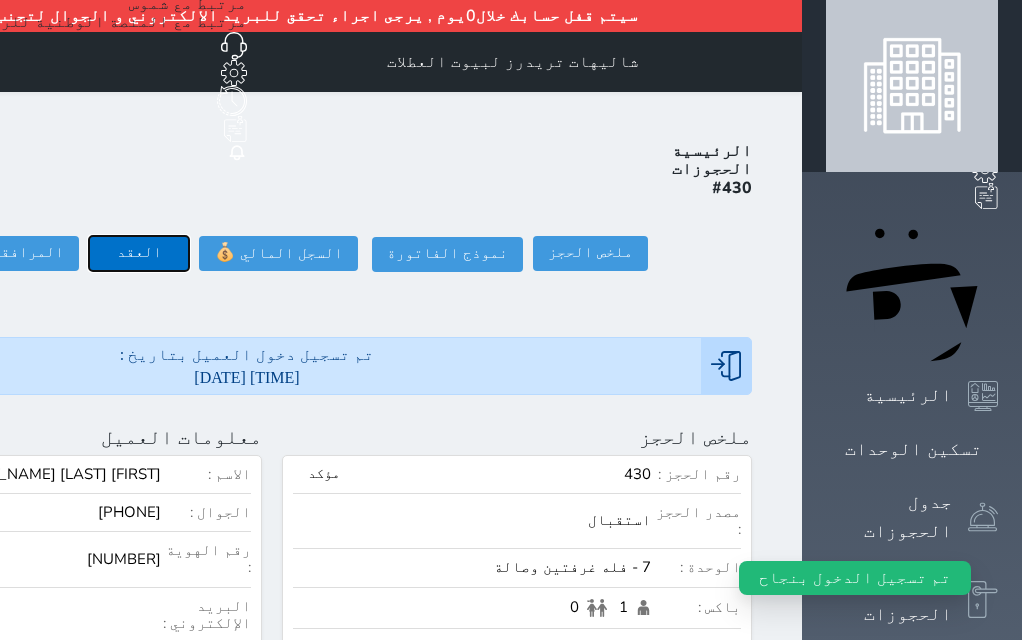 click on "العقد" at bounding box center (139, 253) 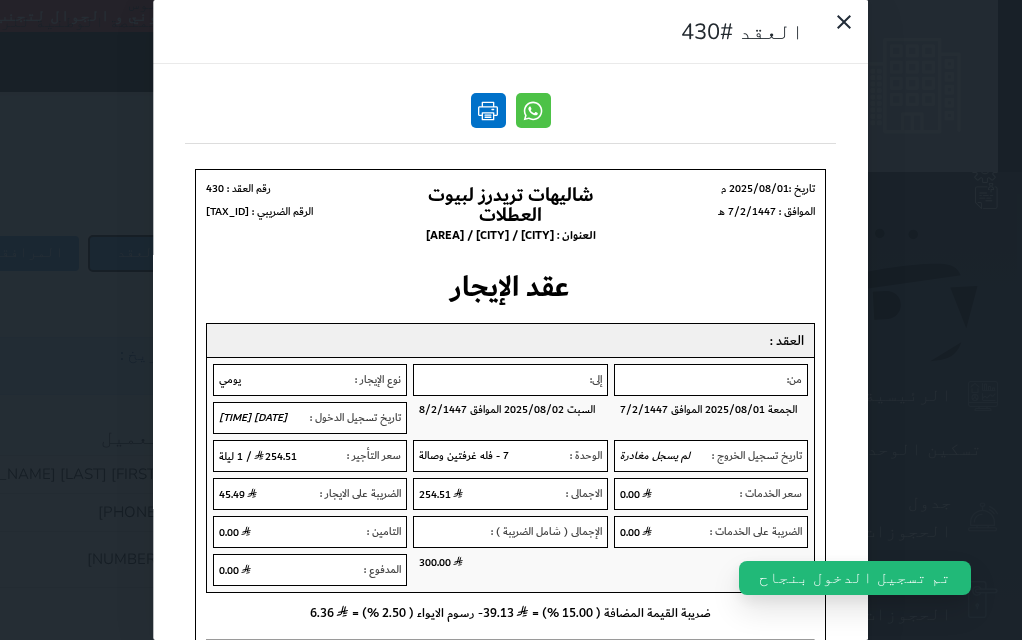 scroll, scrollTop: 0, scrollLeft: 0, axis: both 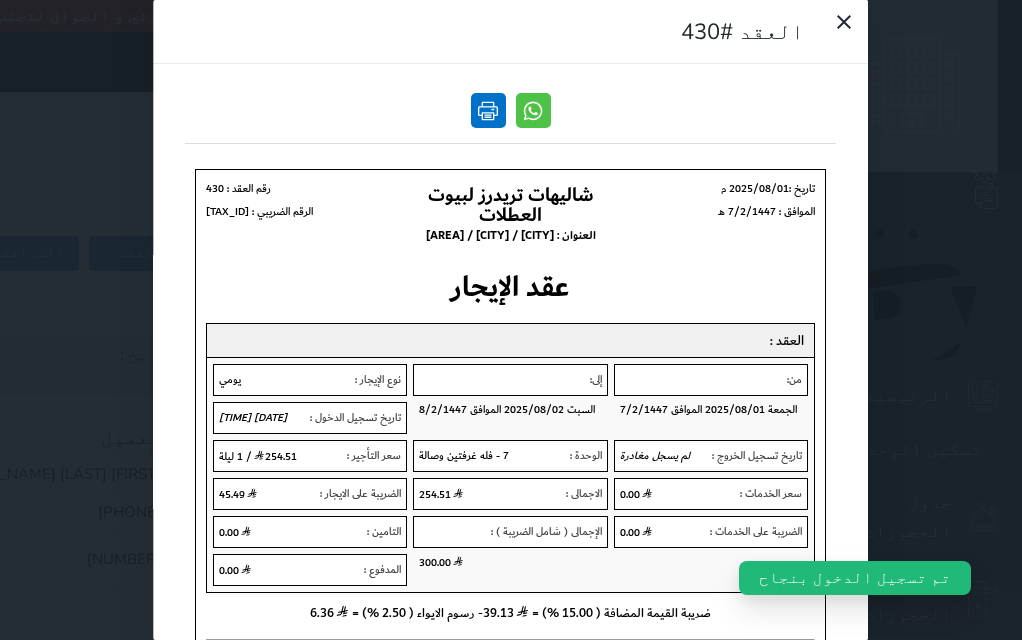 click at bounding box center [488, 110] 